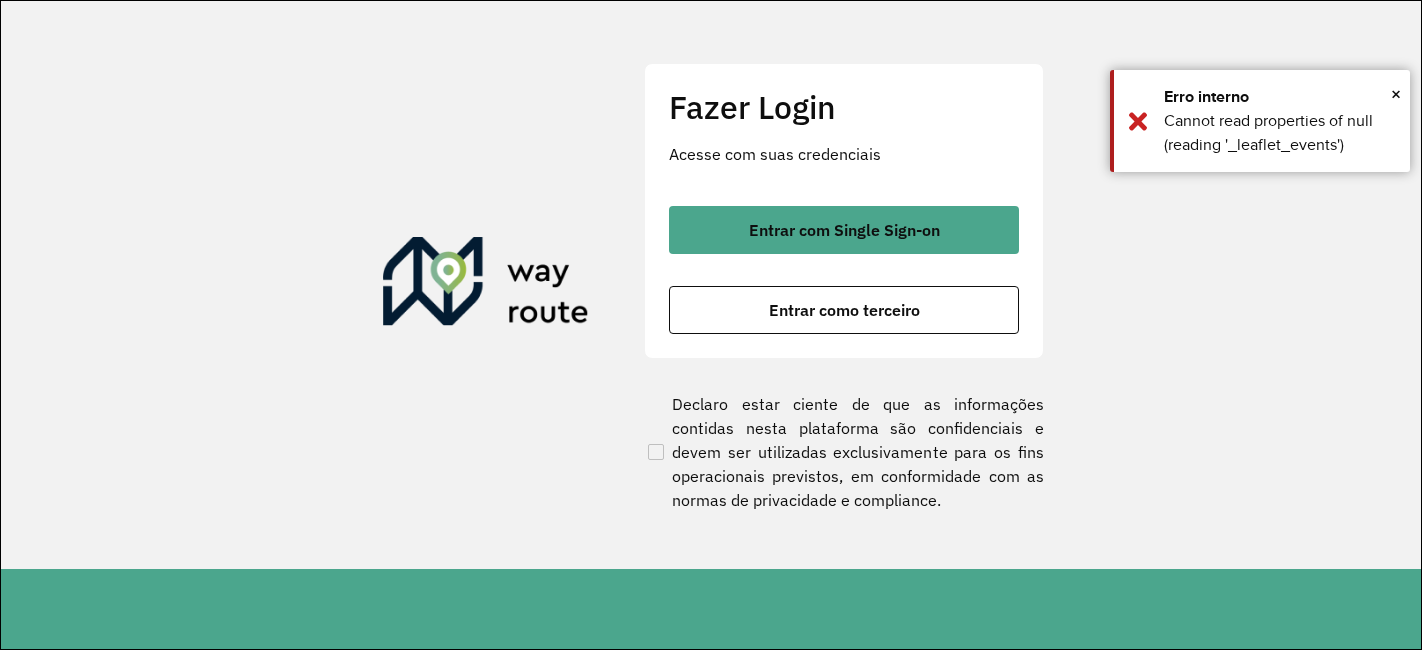 scroll, scrollTop: 0, scrollLeft: 0, axis: both 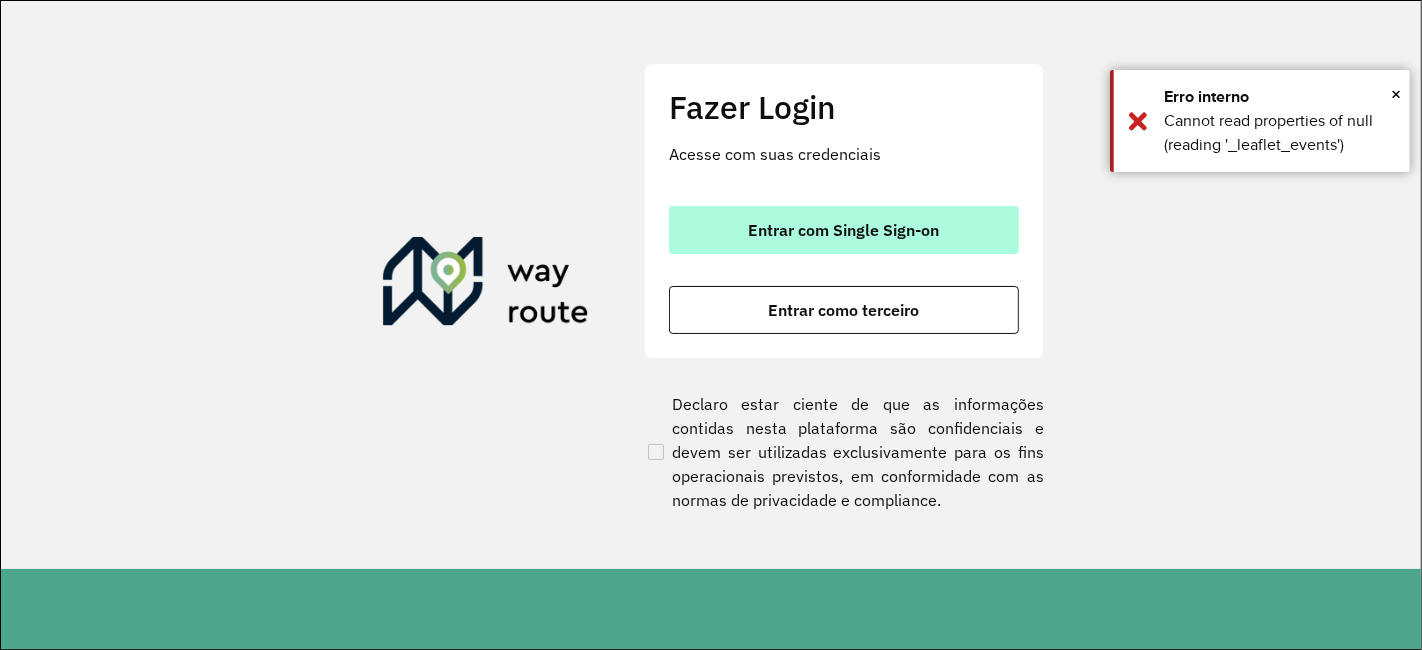 click on "Entrar com Single Sign-on" at bounding box center (844, 230) 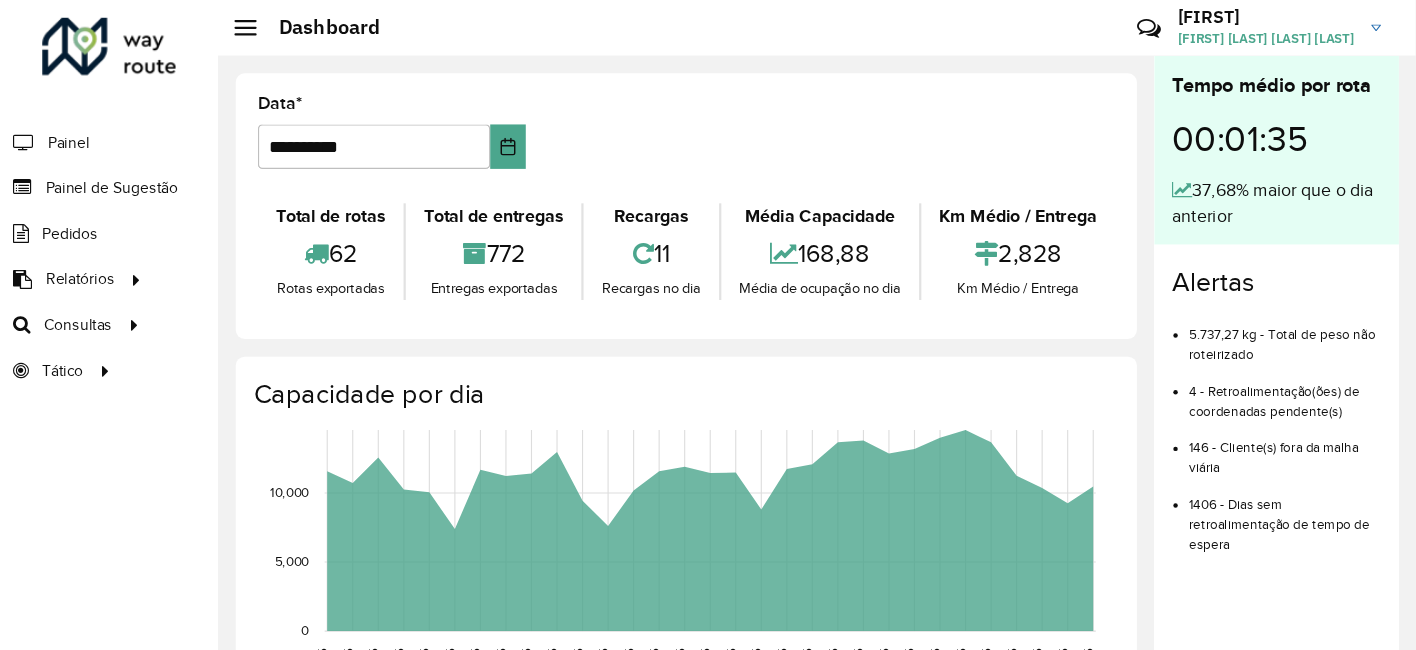 scroll, scrollTop: 0, scrollLeft: 0, axis: both 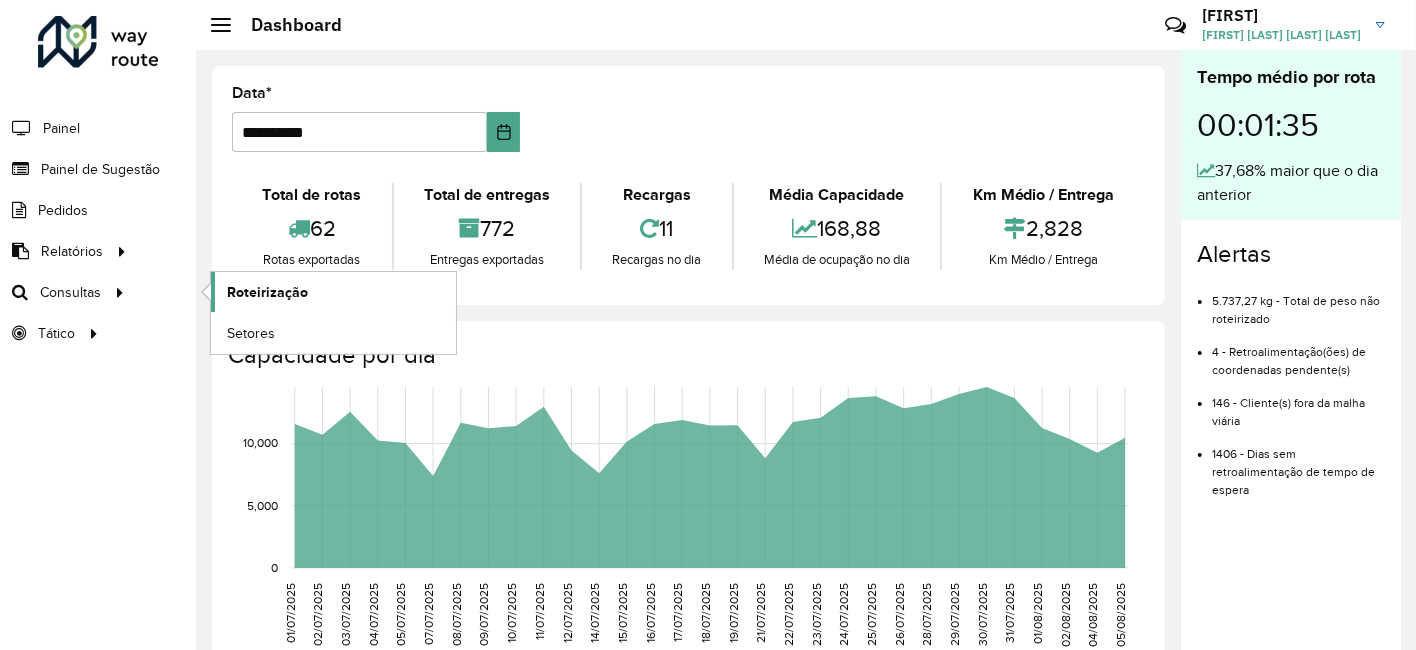 click on "Roteirização" 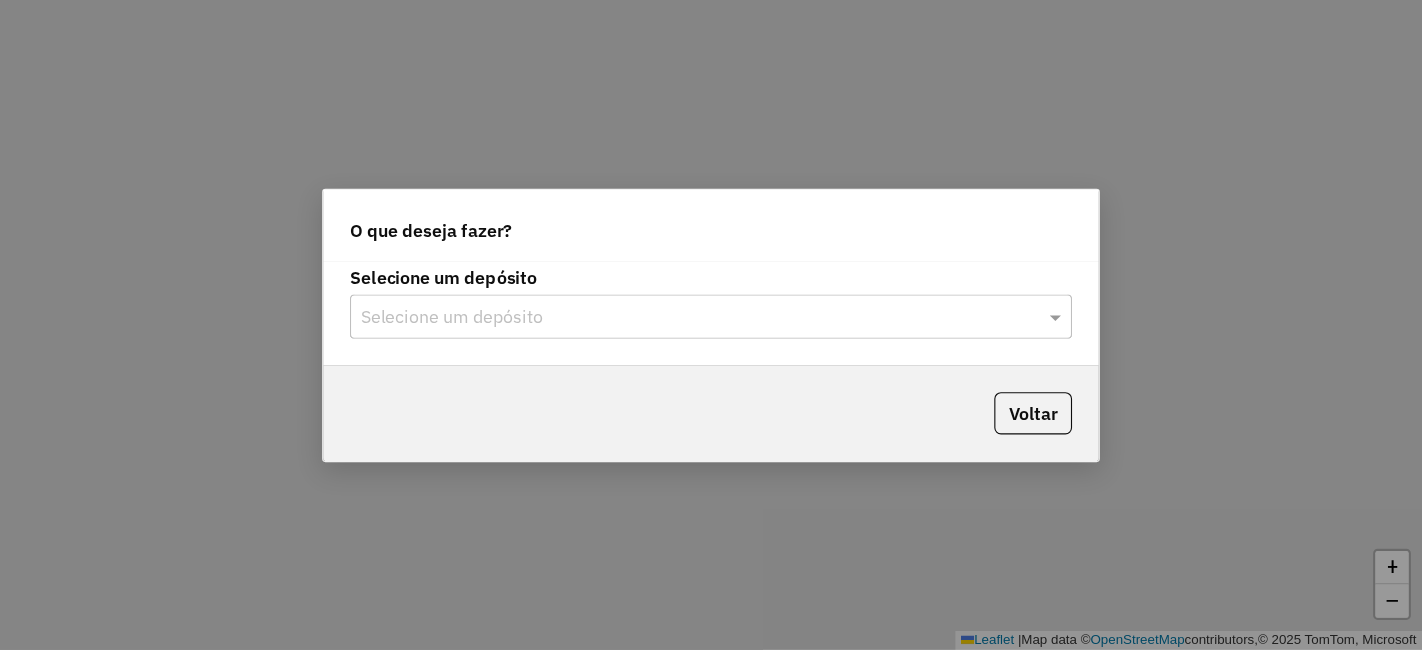 scroll, scrollTop: 0, scrollLeft: 0, axis: both 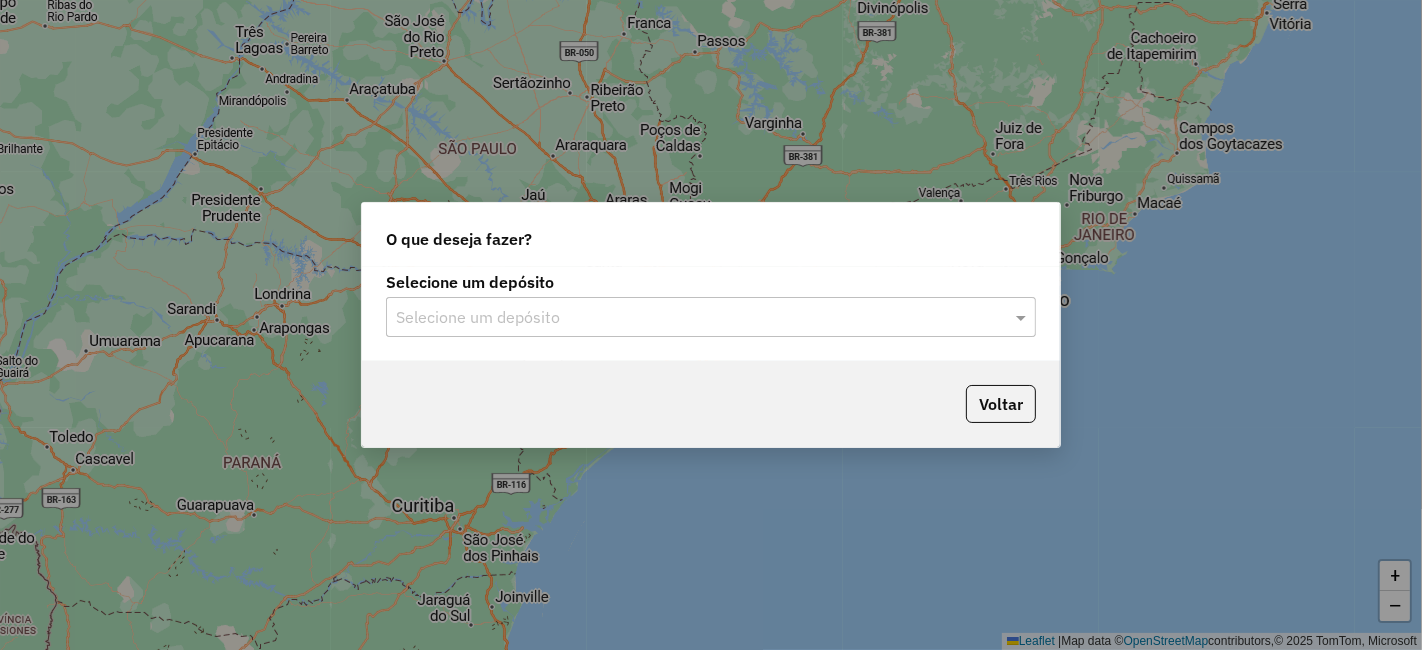click 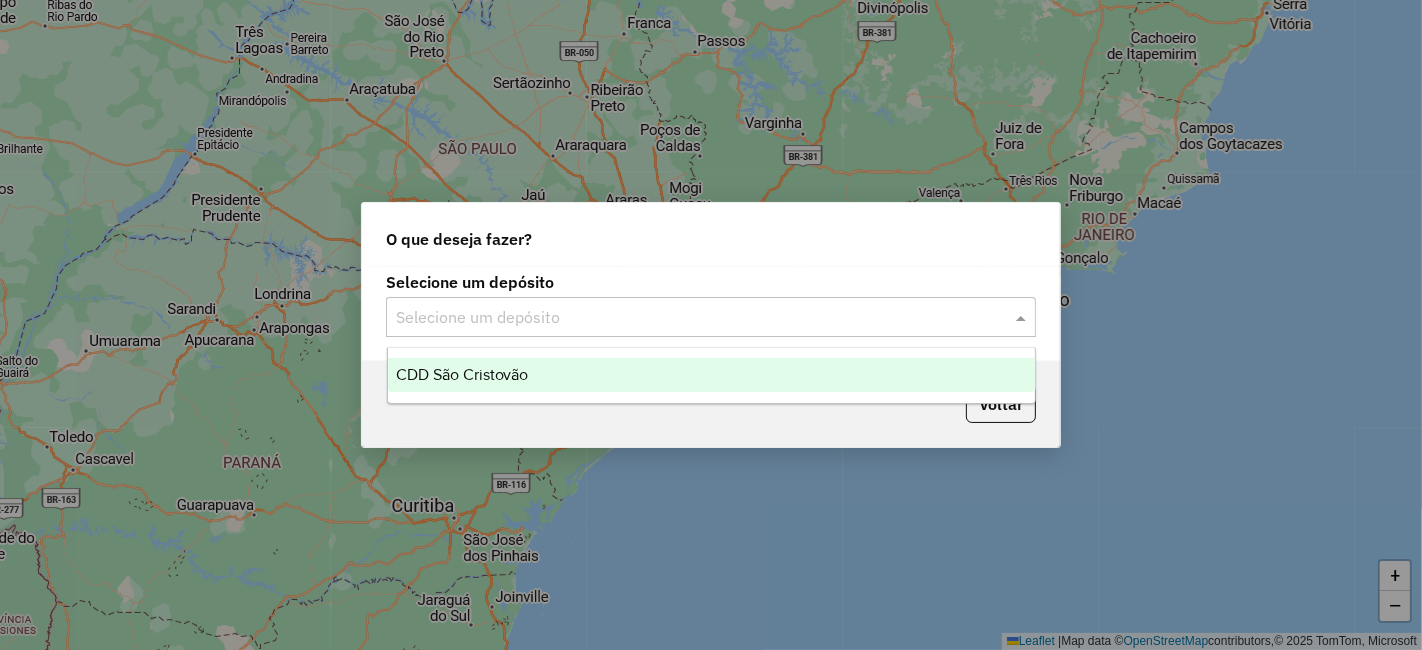 click on "CDD São Cristovão" at bounding box center (462, 374) 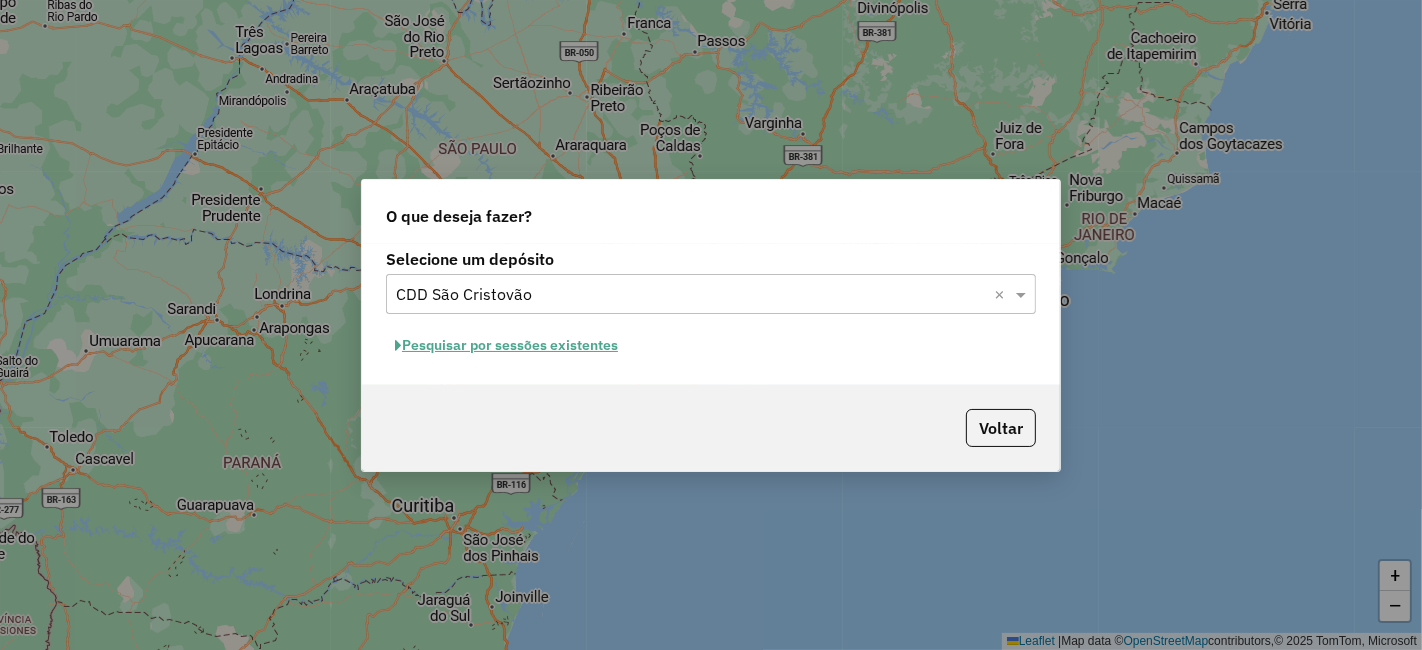 click on "Pesquisar por sessões existentes" 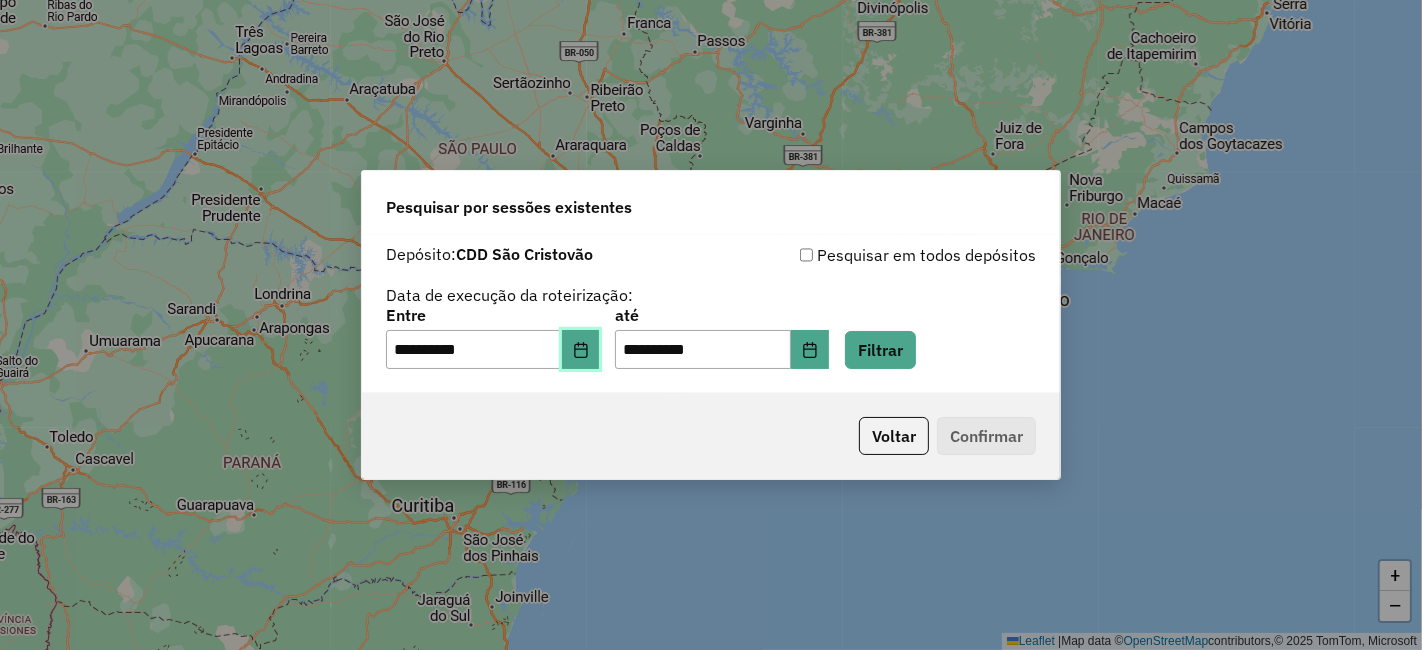 click at bounding box center (581, 350) 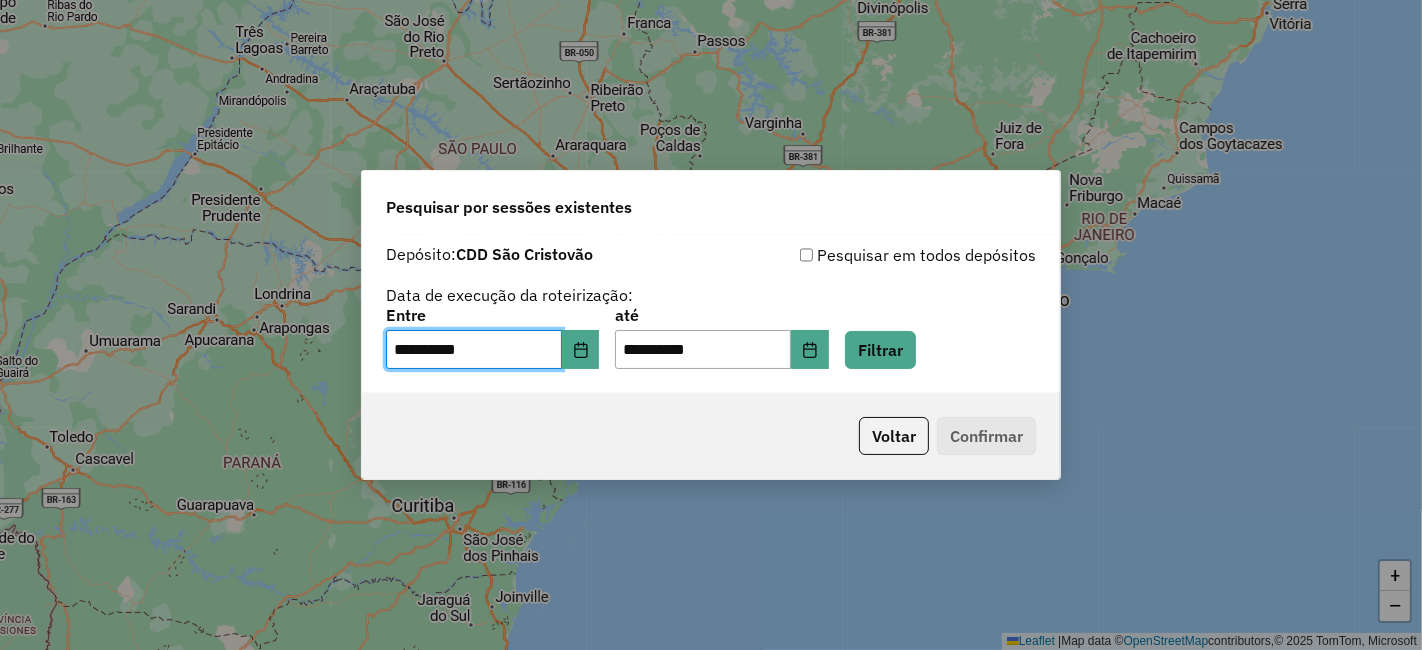 click on "Voltar   Confirmar" 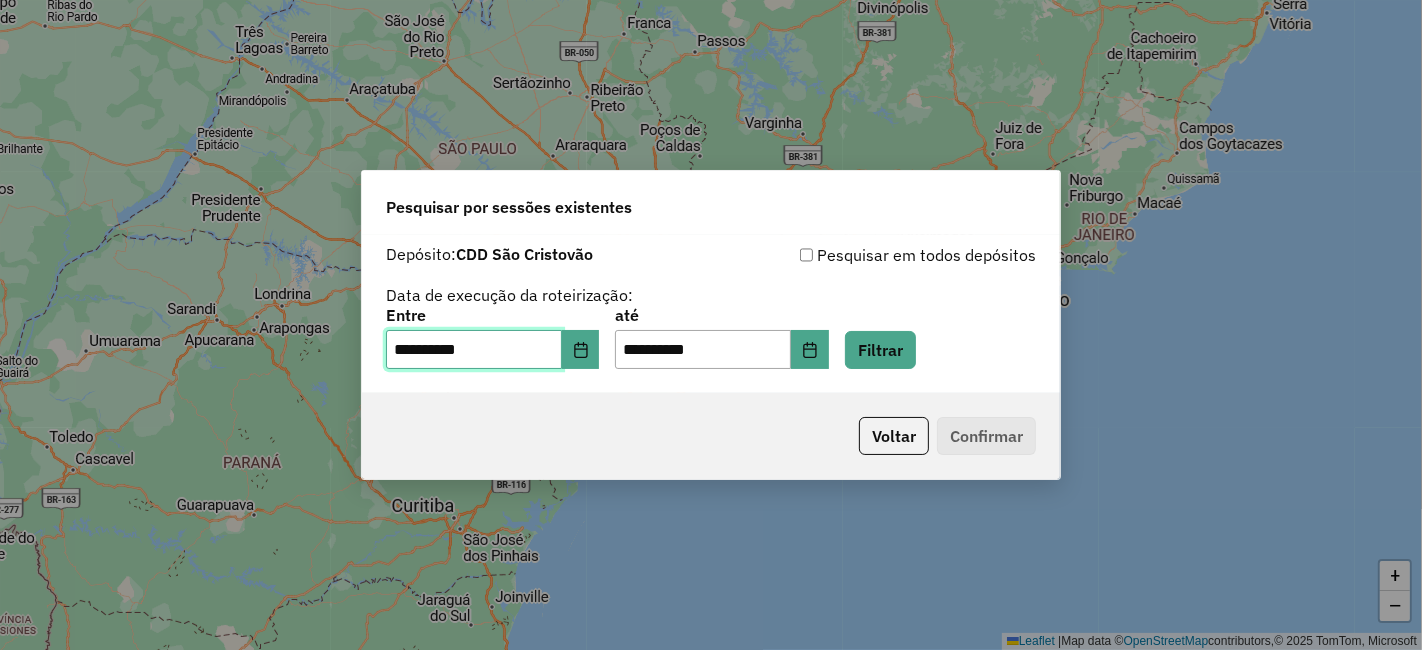 click on "**********" at bounding box center (474, 350) 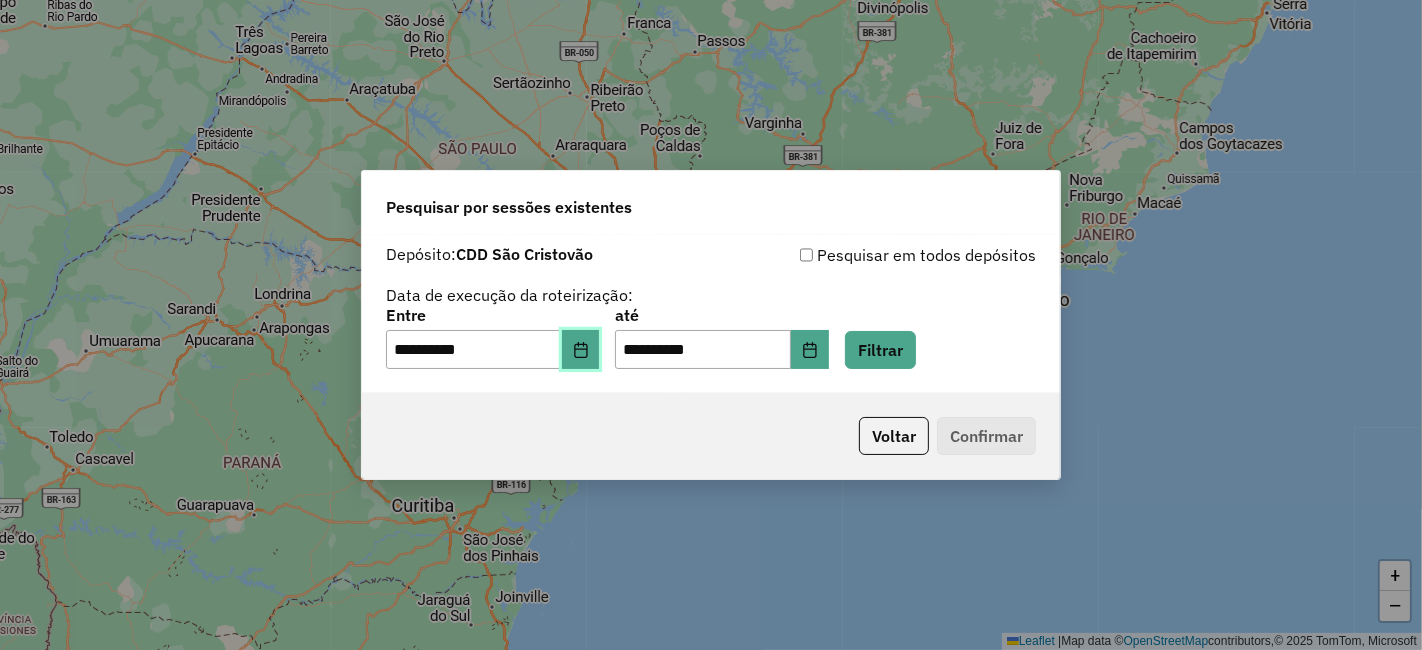 click at bounding box center [581, 350] 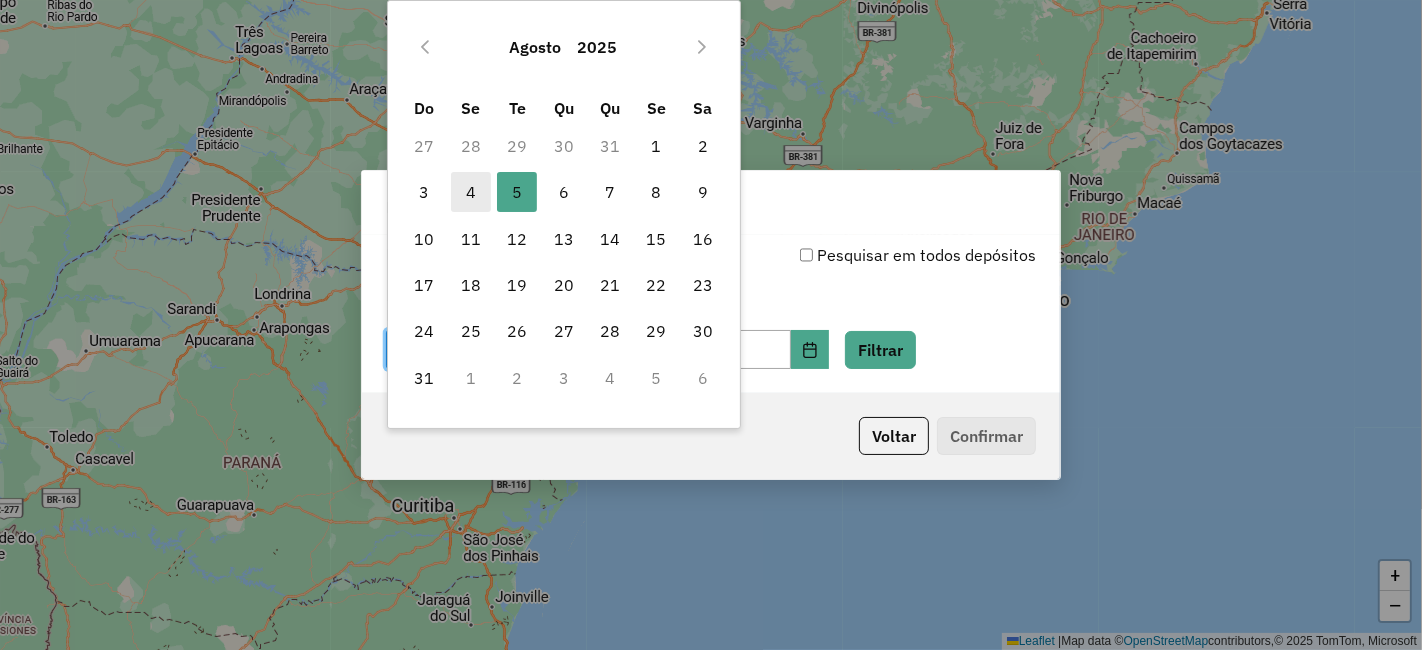 click on "4" at bounding box center [471, 192] 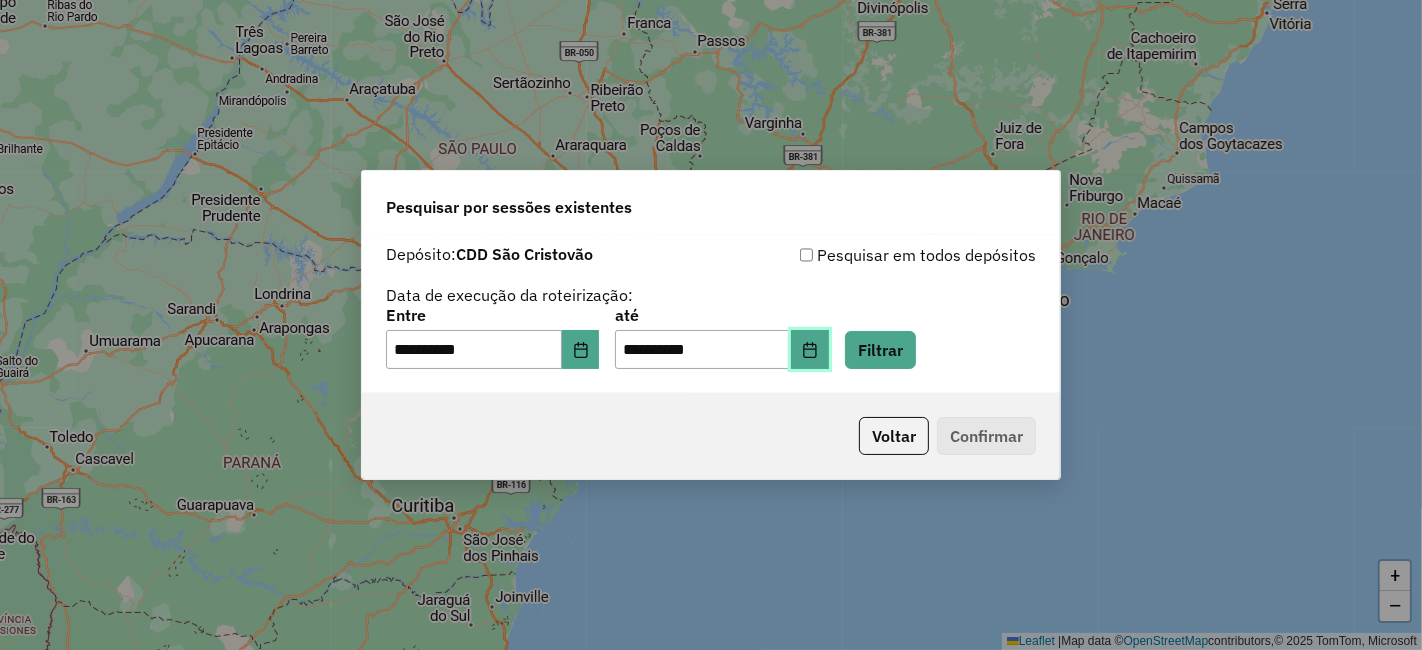 click 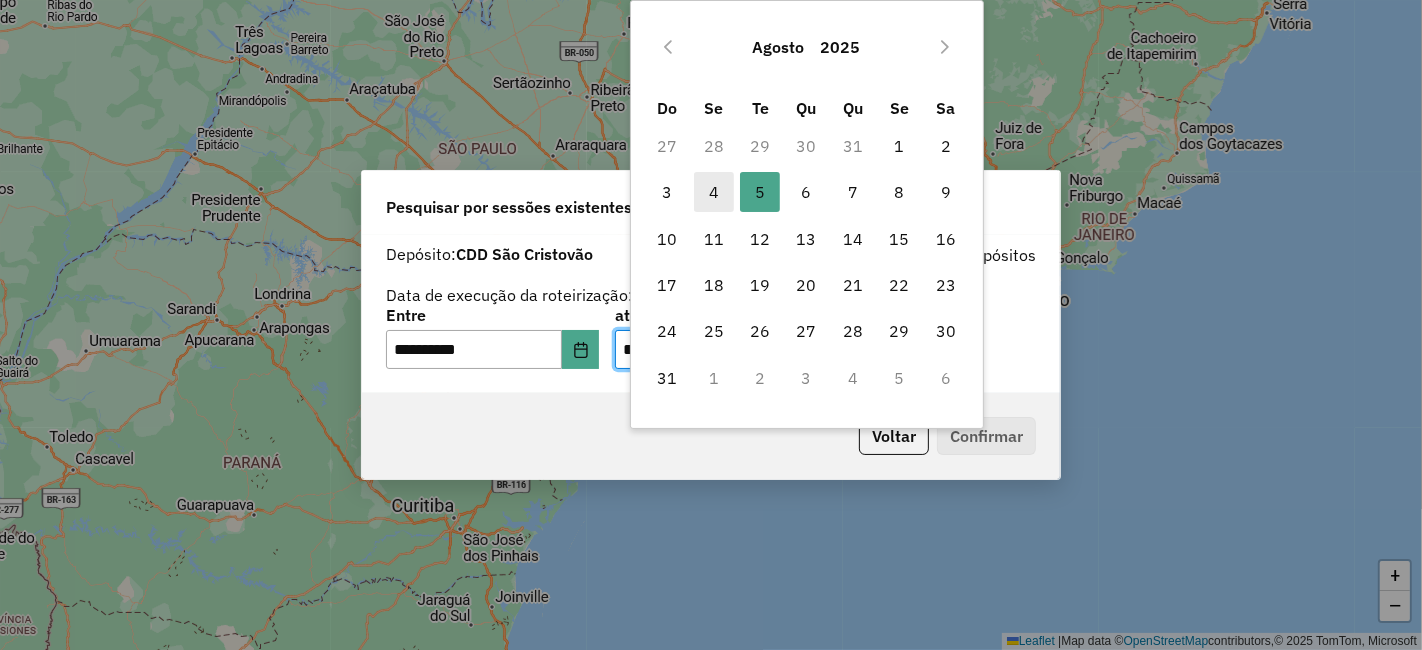 click on "4" at bounding box center (714, 192) 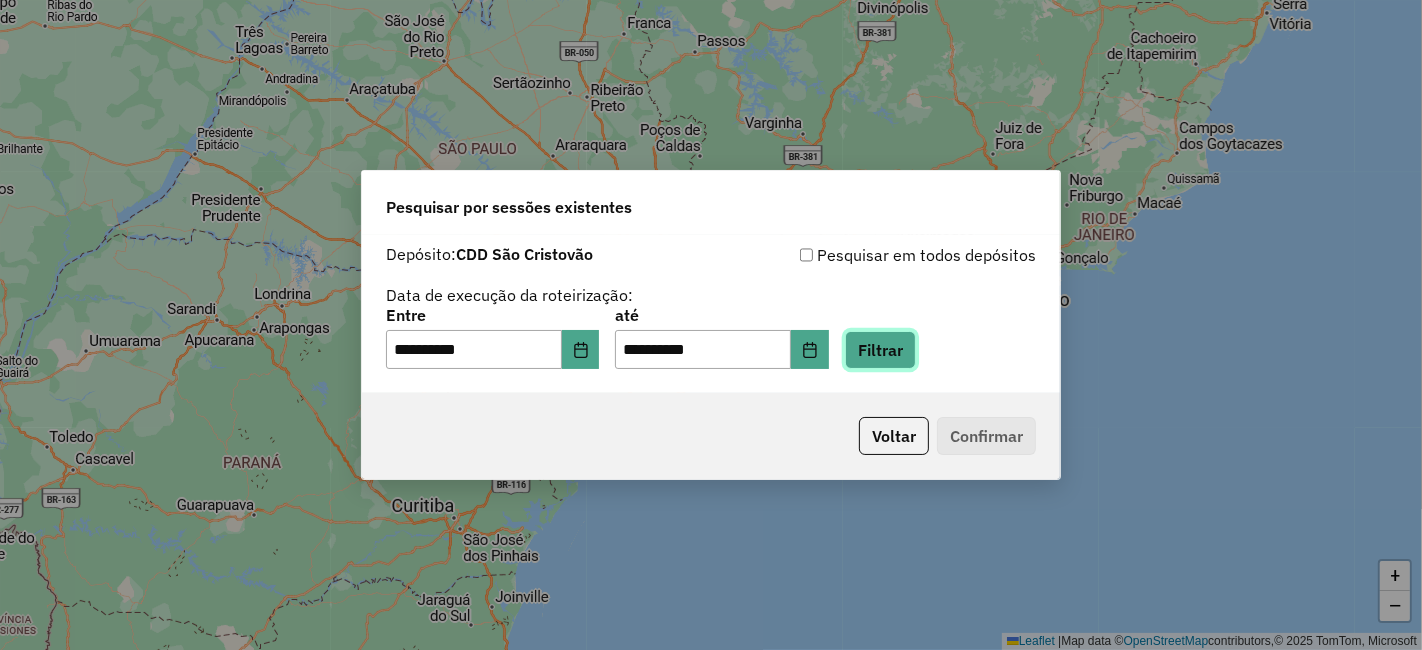 click on "Filtrar" 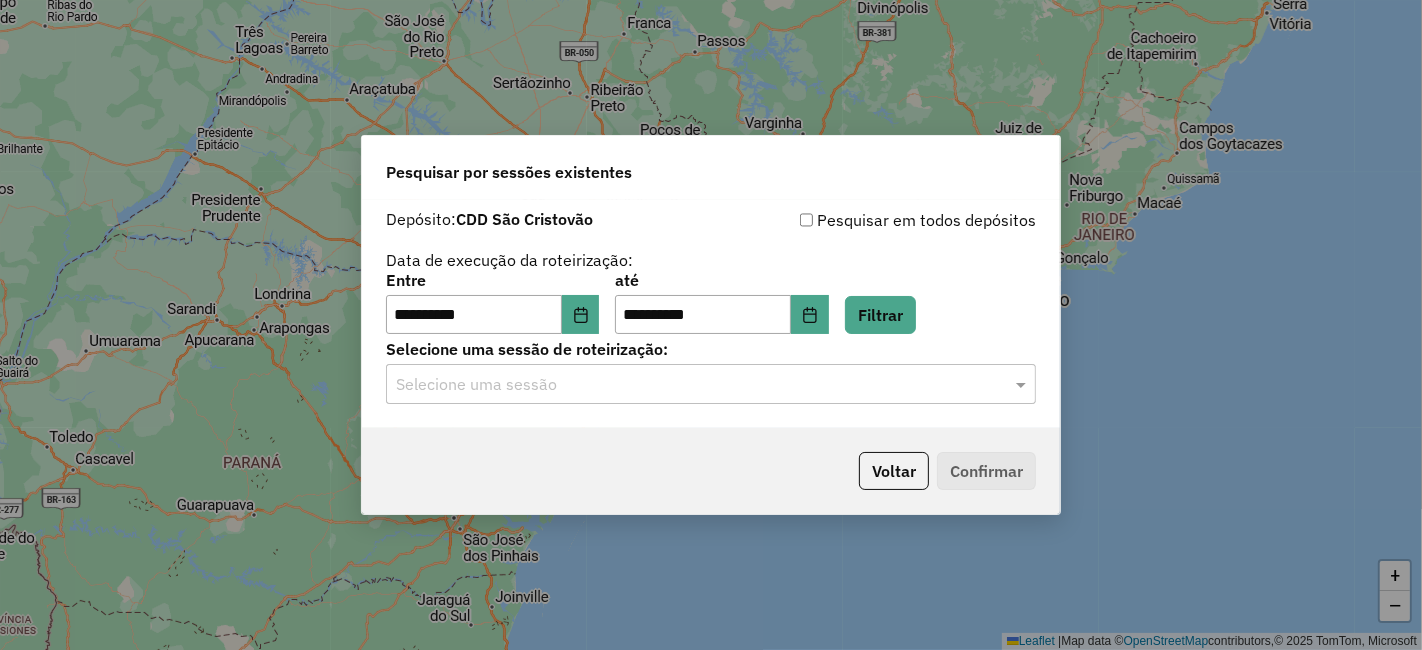 click 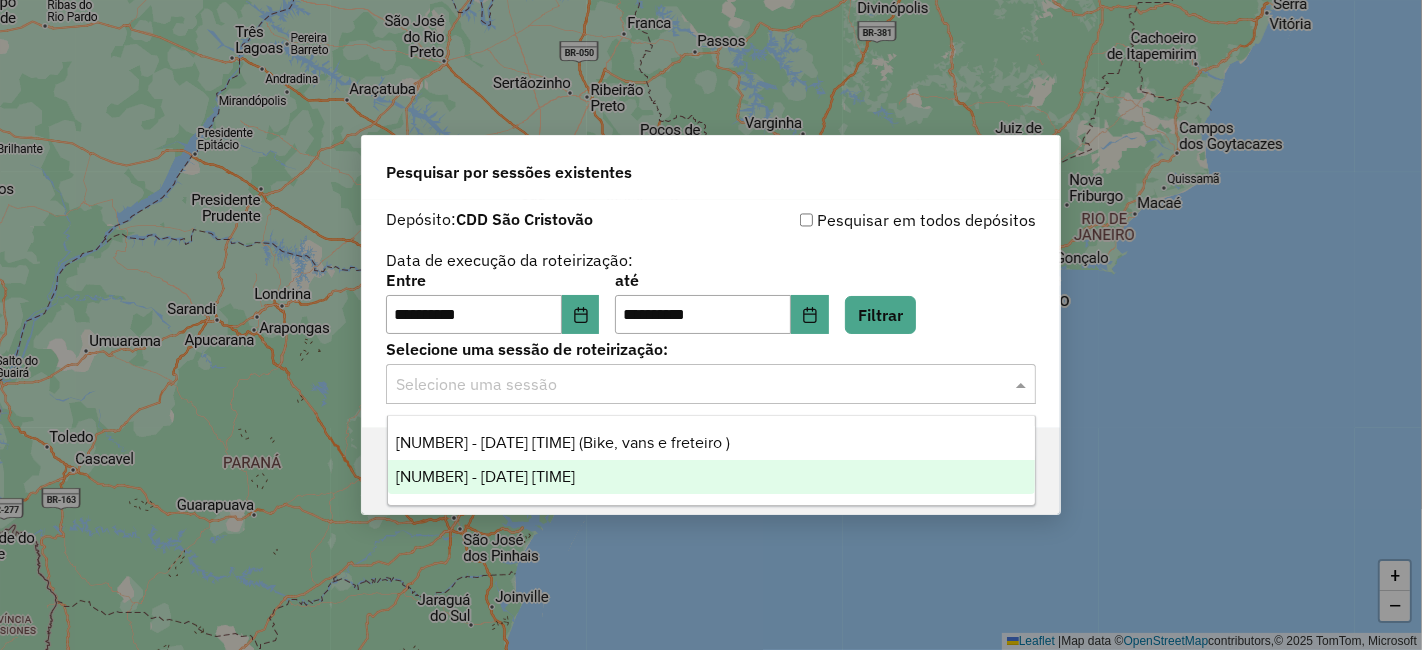 click on "1223144 - 04/08/2025 16:12" at bounding box center (711, 477) 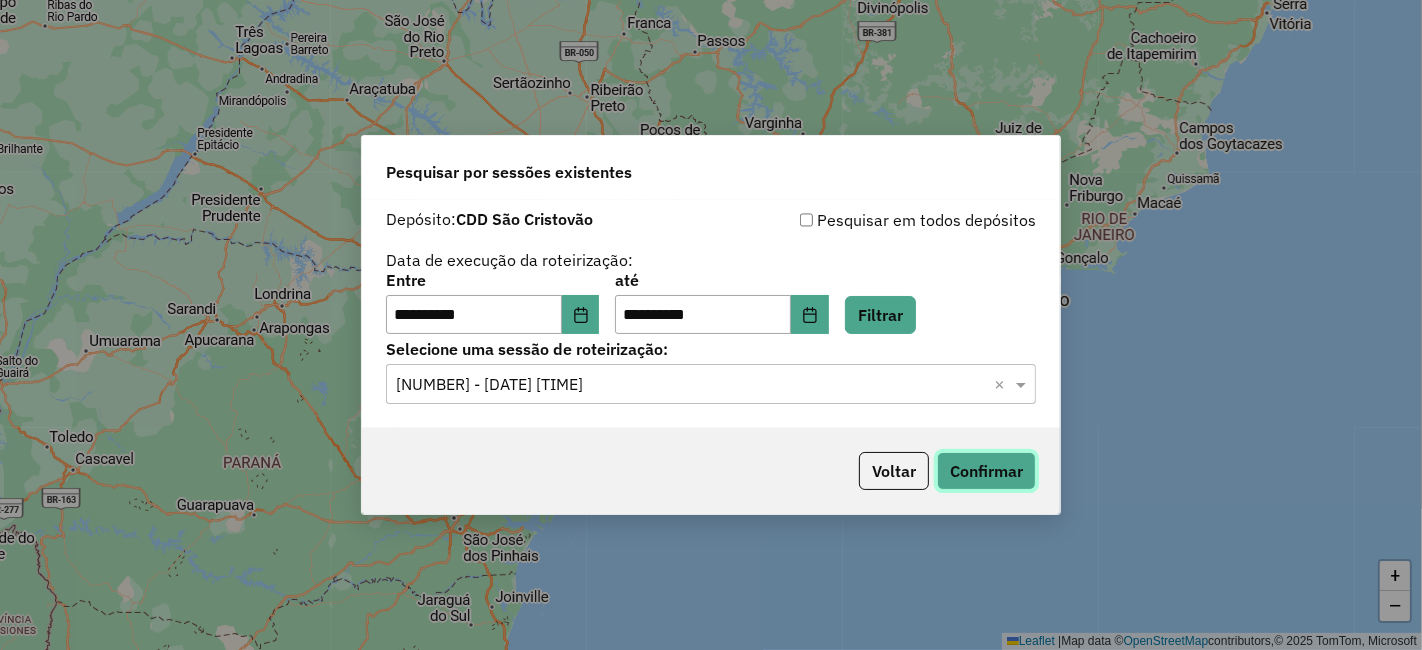 click on "Confirmar" 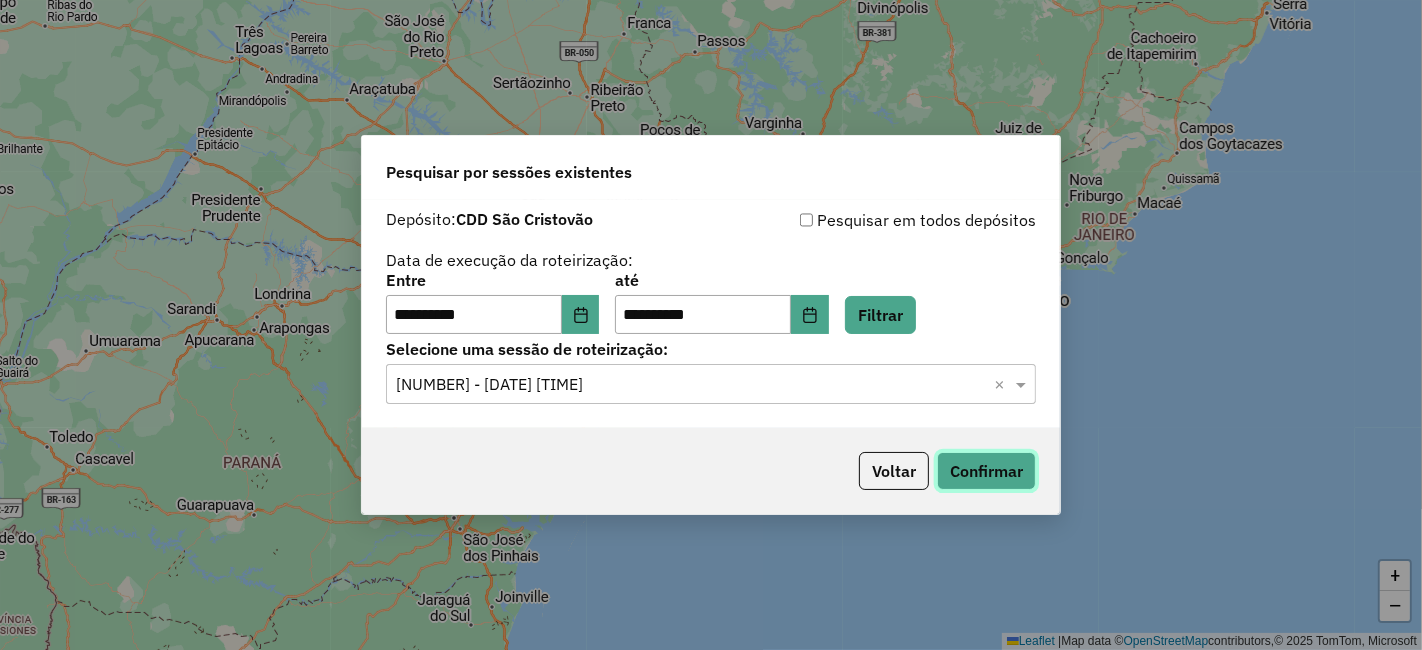 type 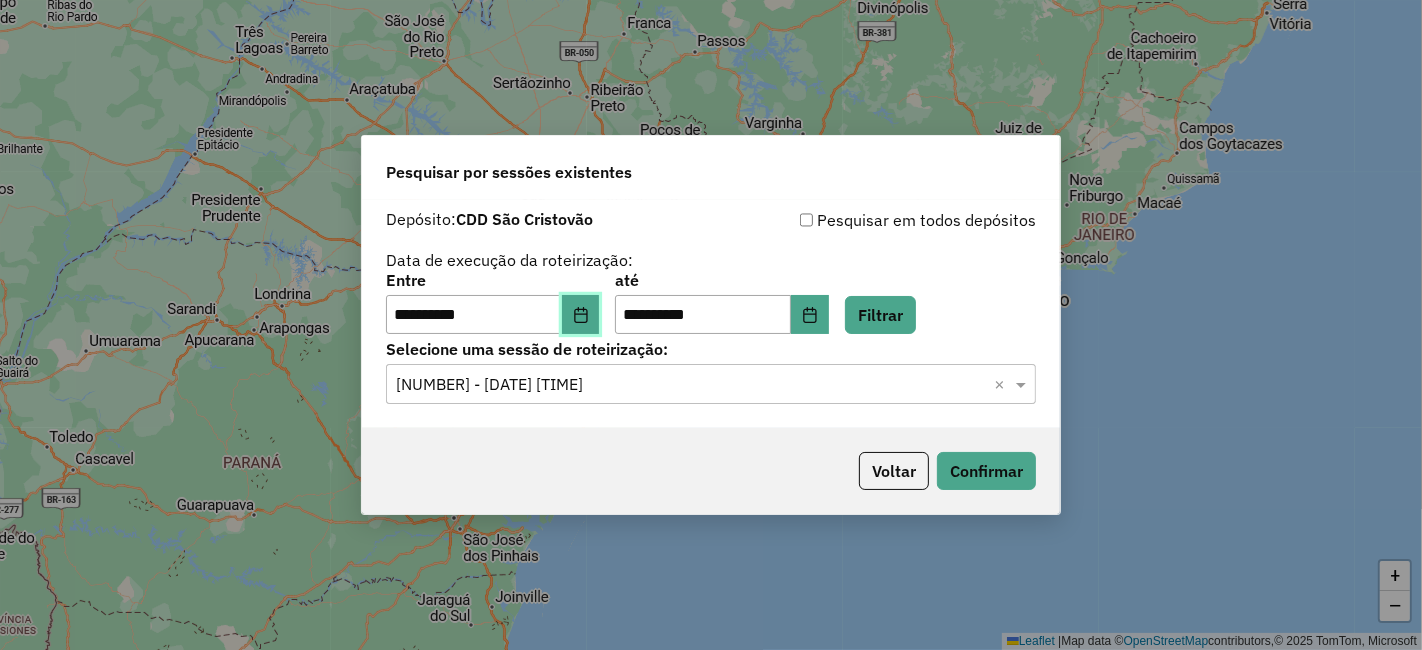 click 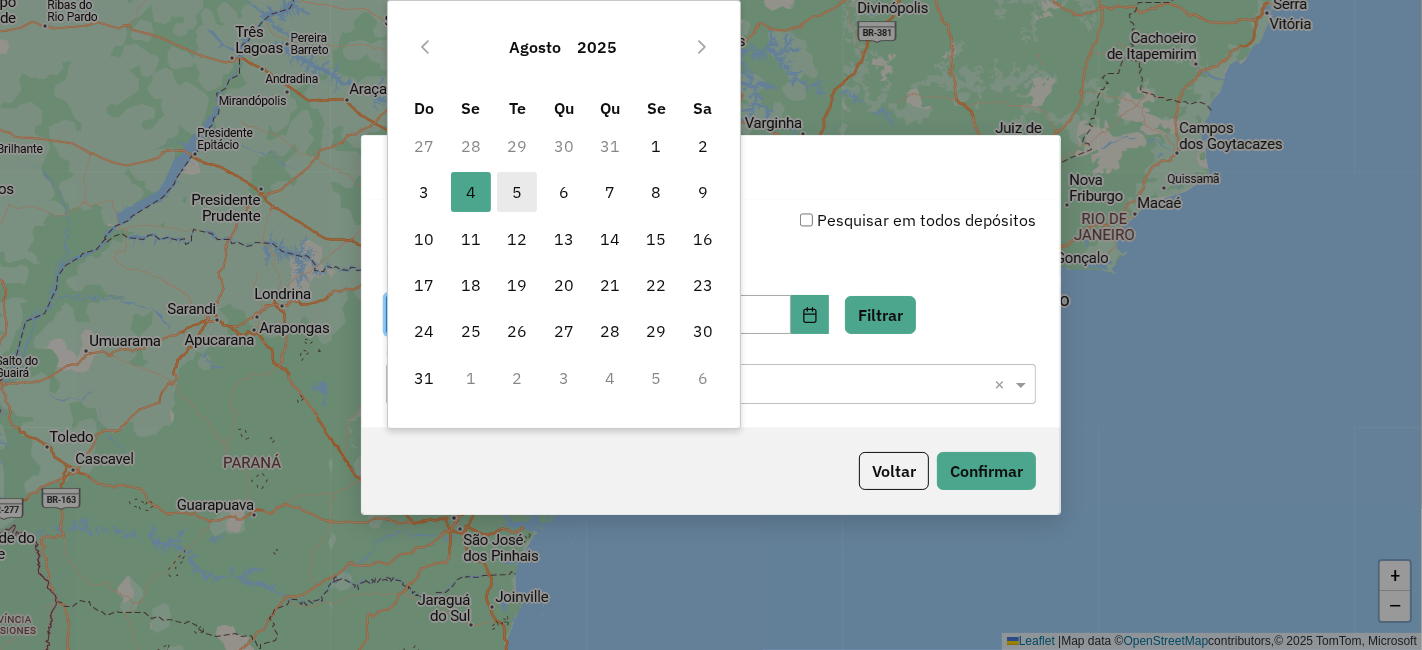 click on "5" at bounding box center (517, 192) 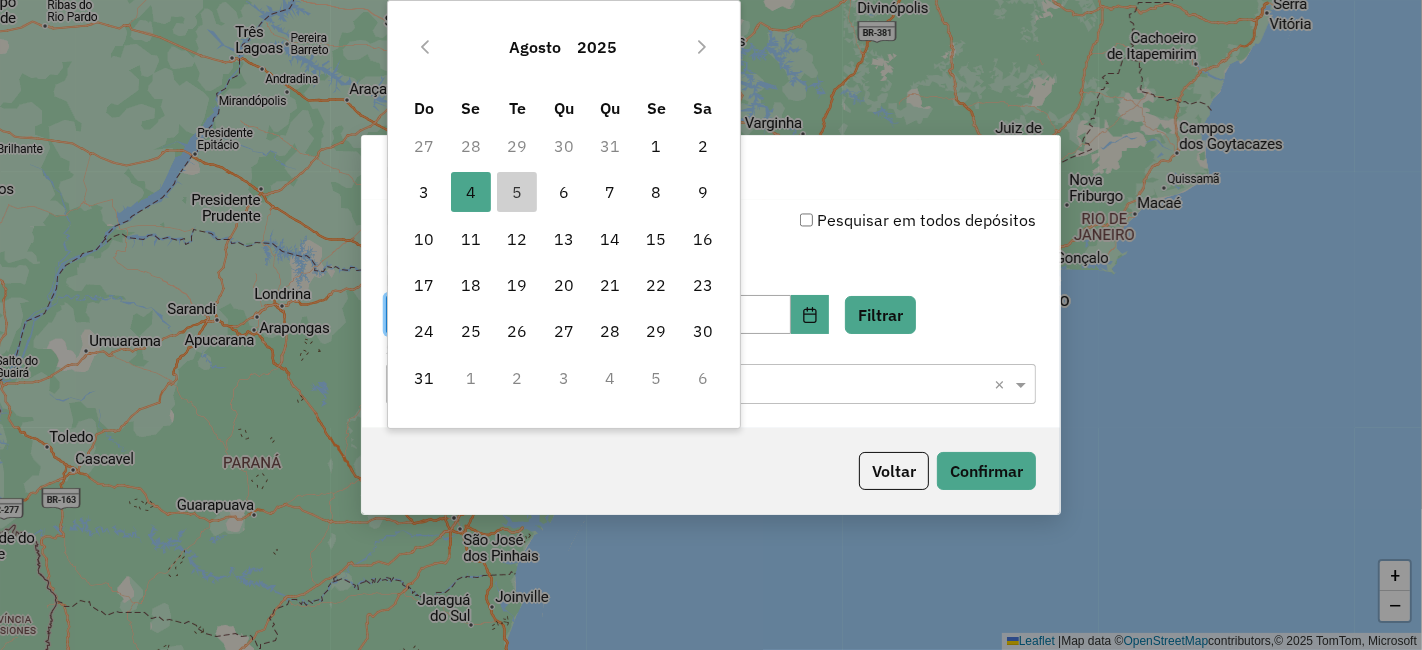 type on "**********" 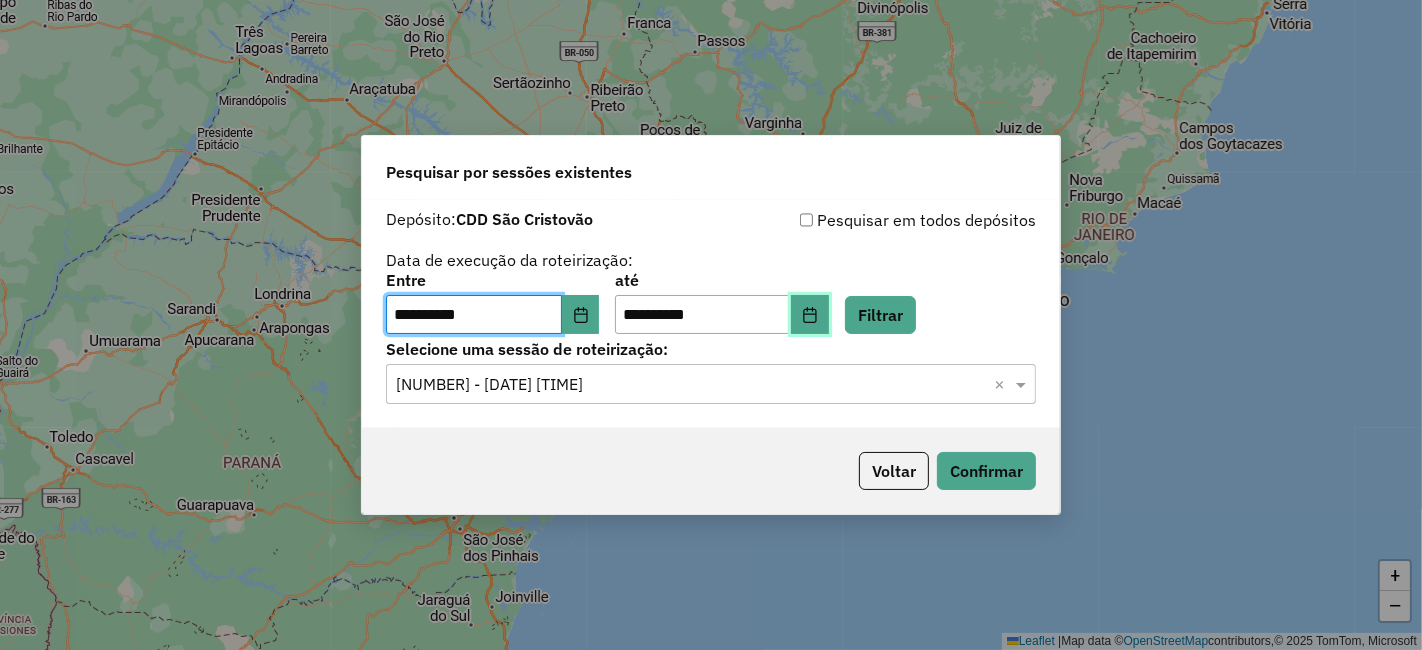click at bounding box center [810, 315] 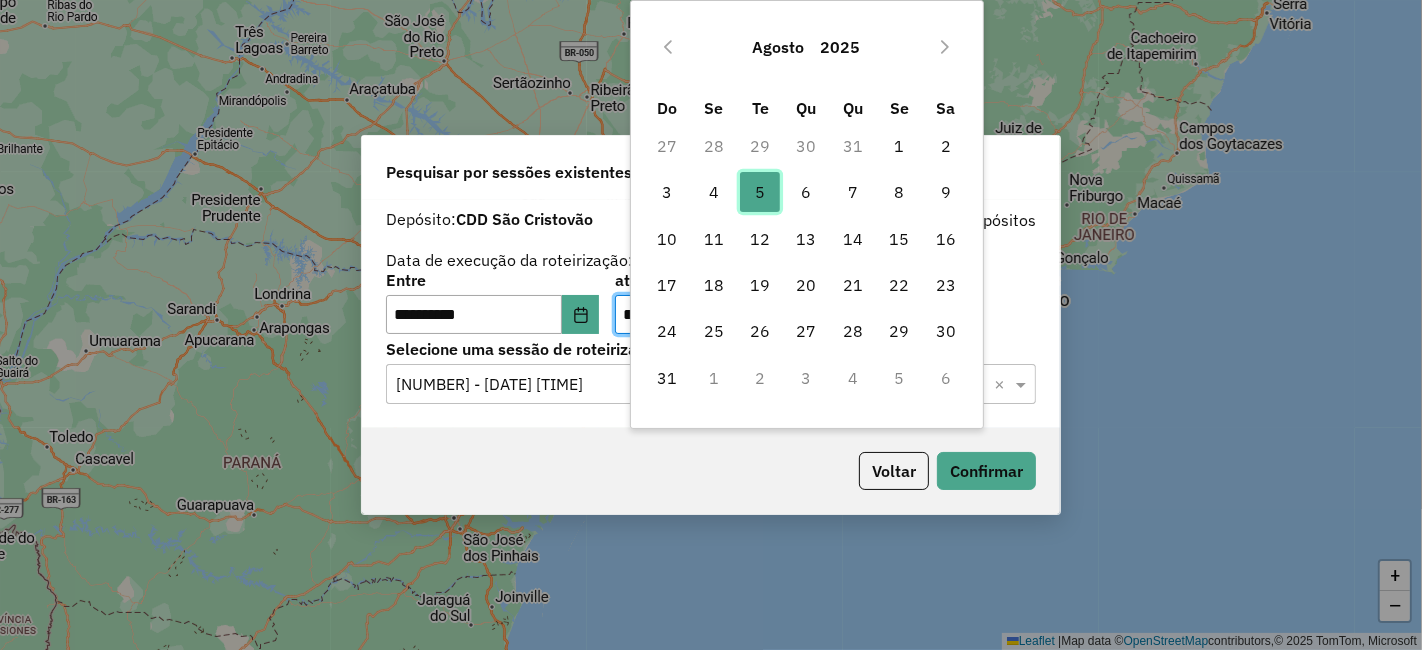 click on "5" at bounding box center (760, 192) 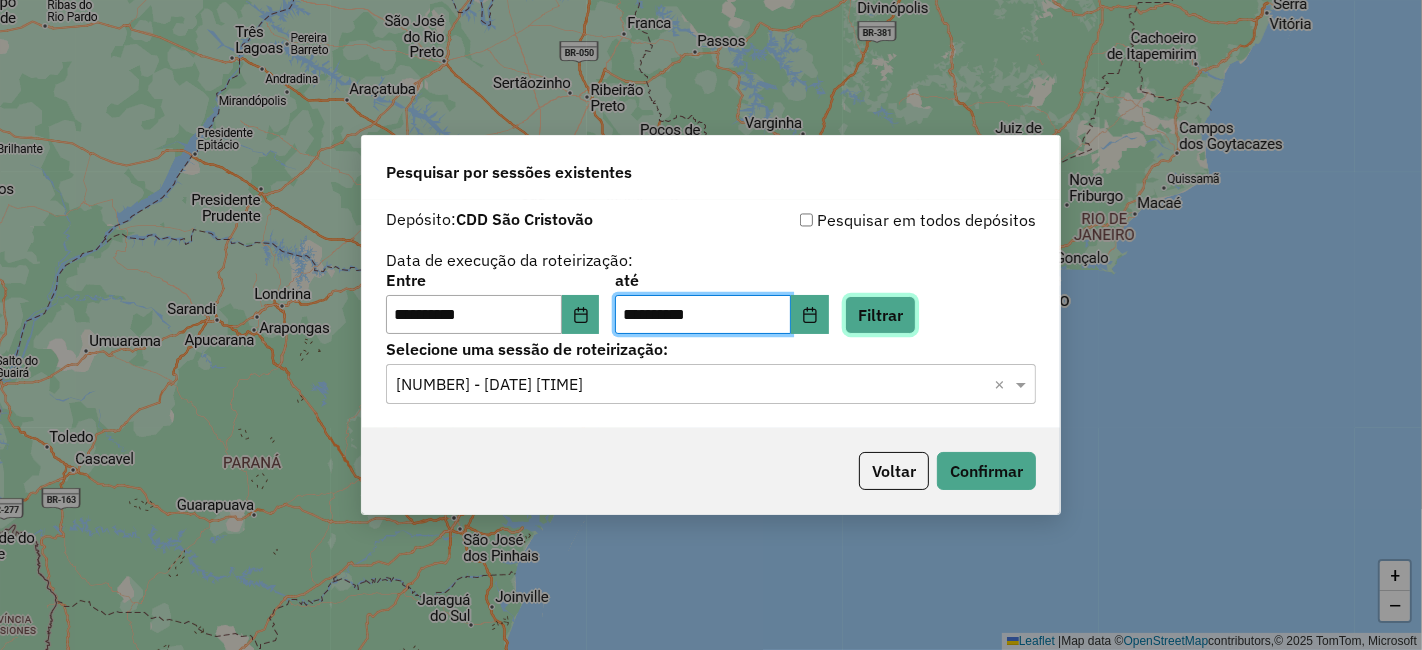 click on "Filtrar" 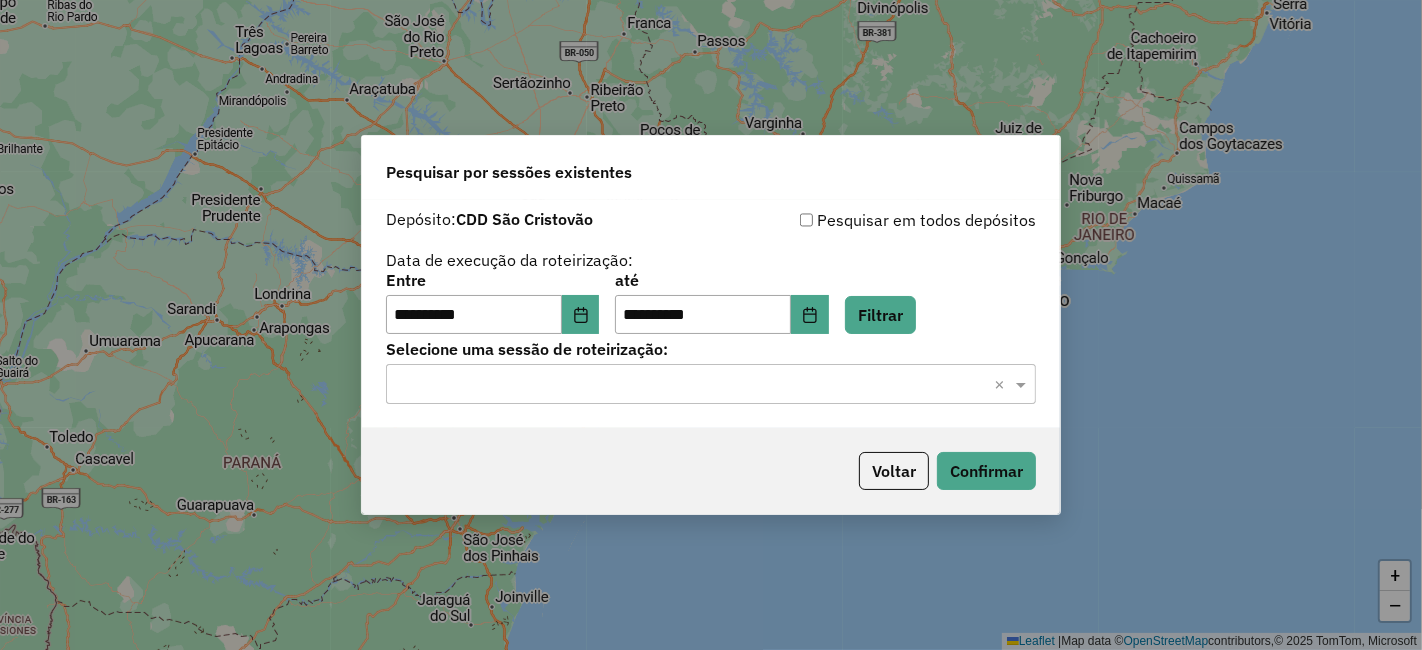 click 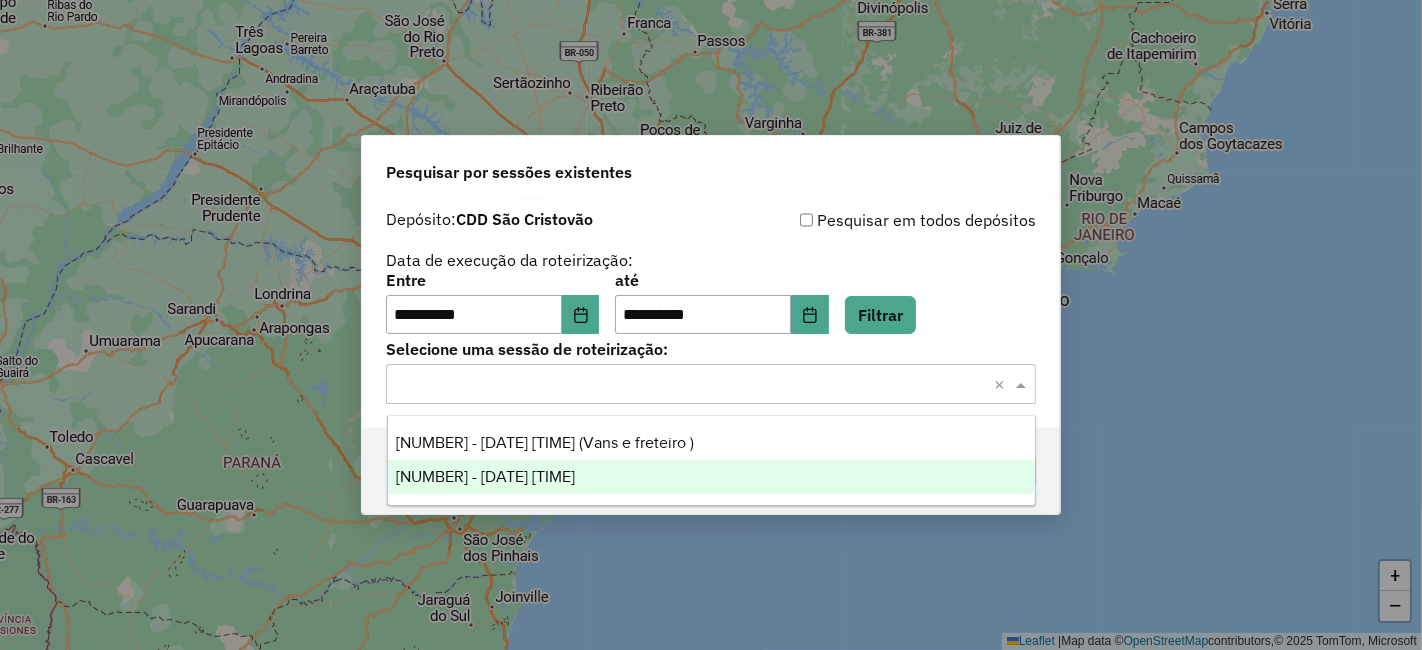 click on "1224053 - 05/08/2025 20:17" at bounding box center (711, 477) 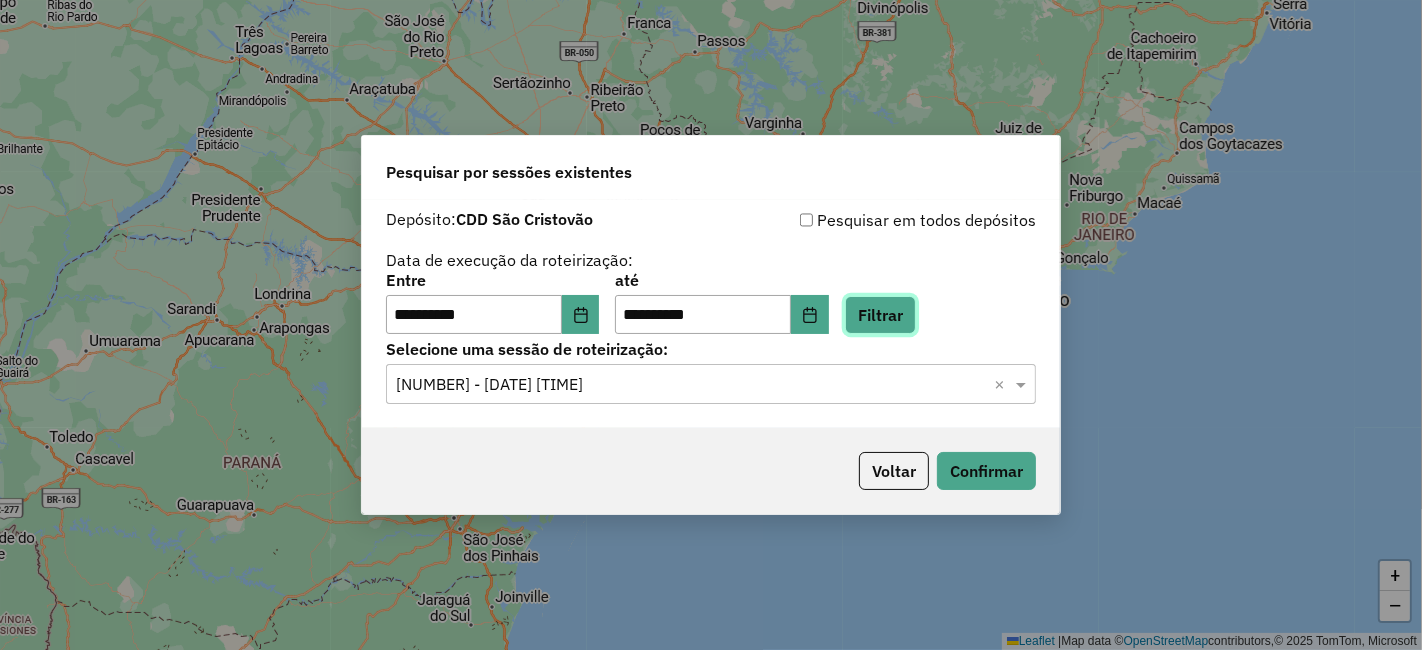 click on "Filtrar" 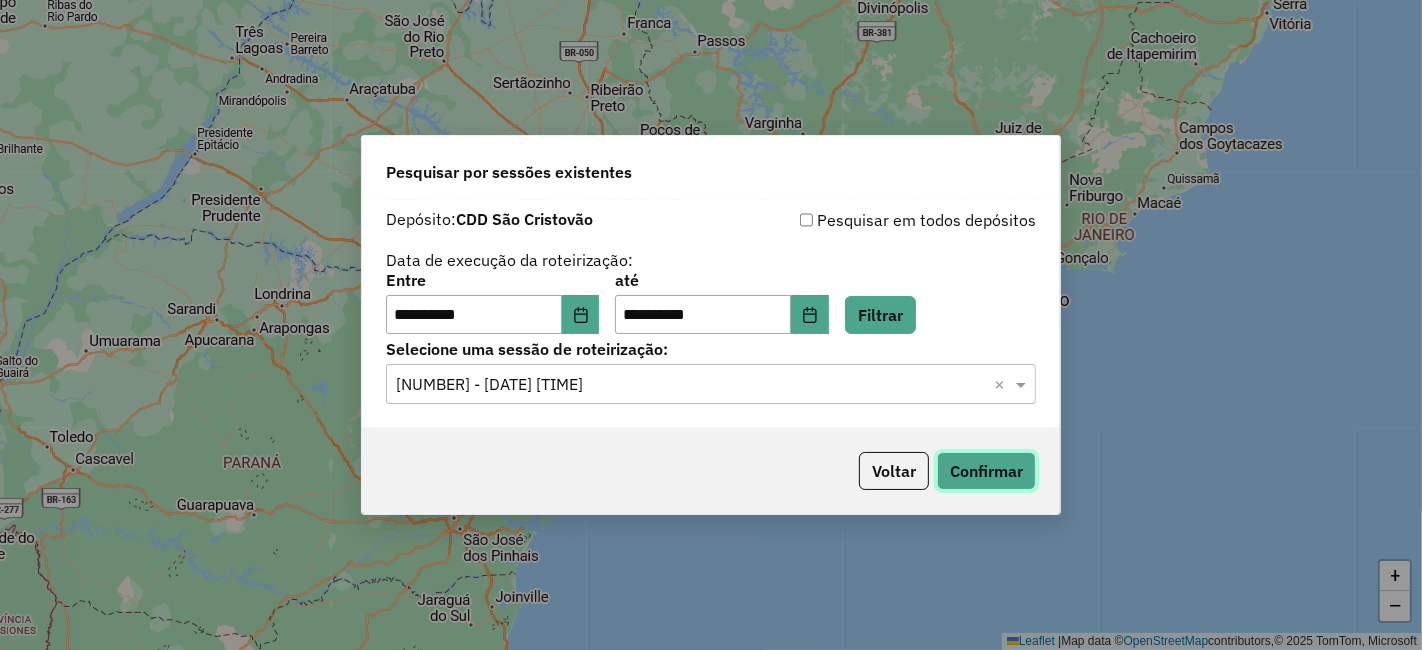 click on "Confirmar" 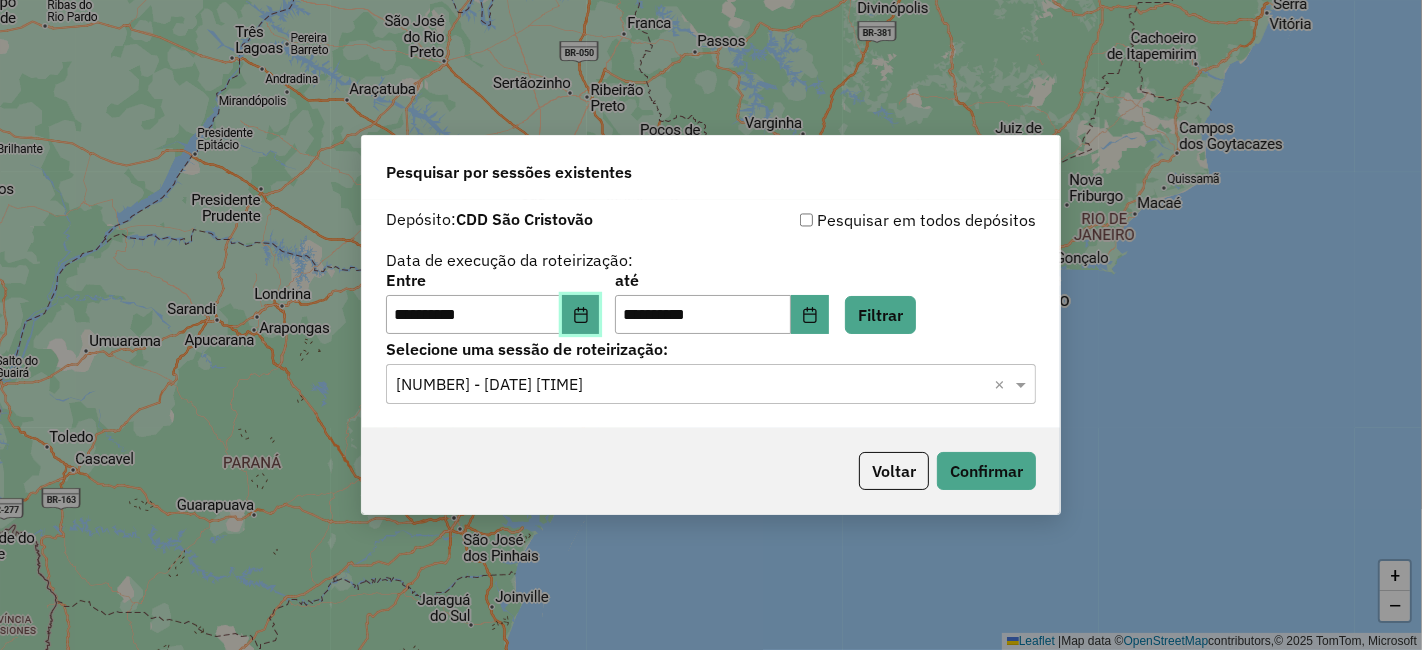 click at bounding box center [581, 315] 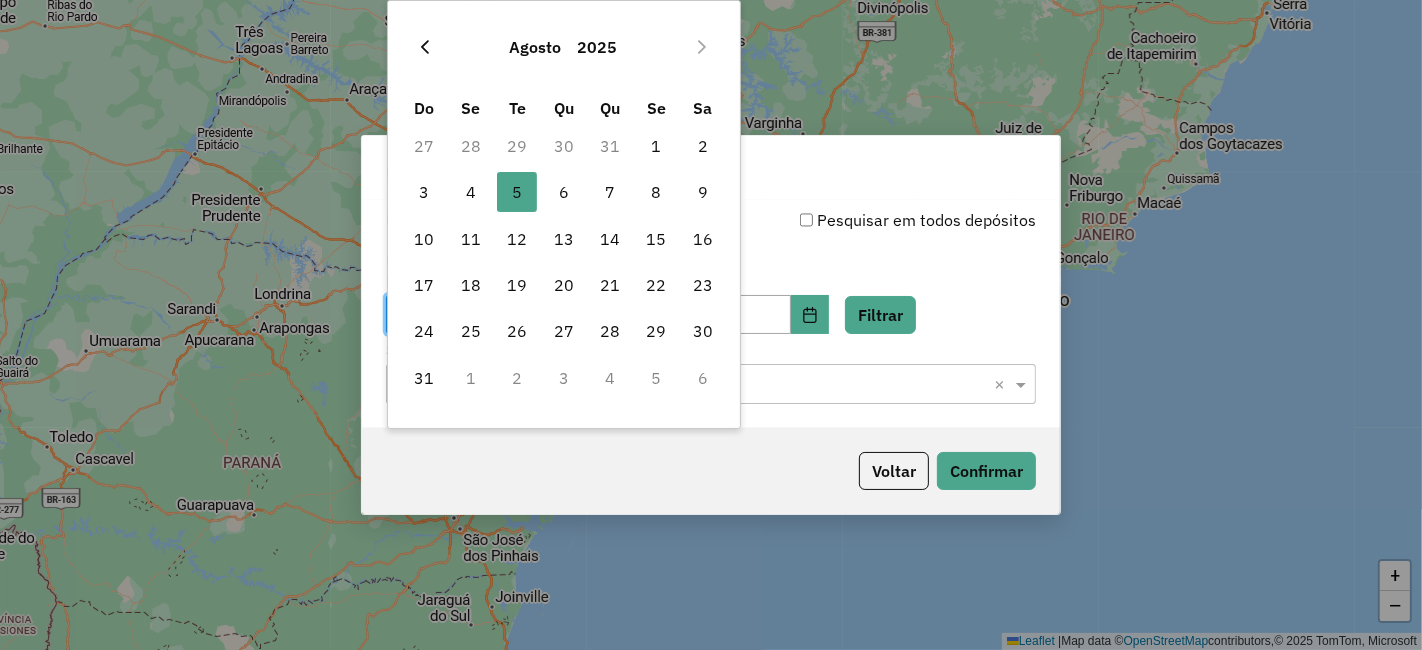 click at bounding box center [425, 47] 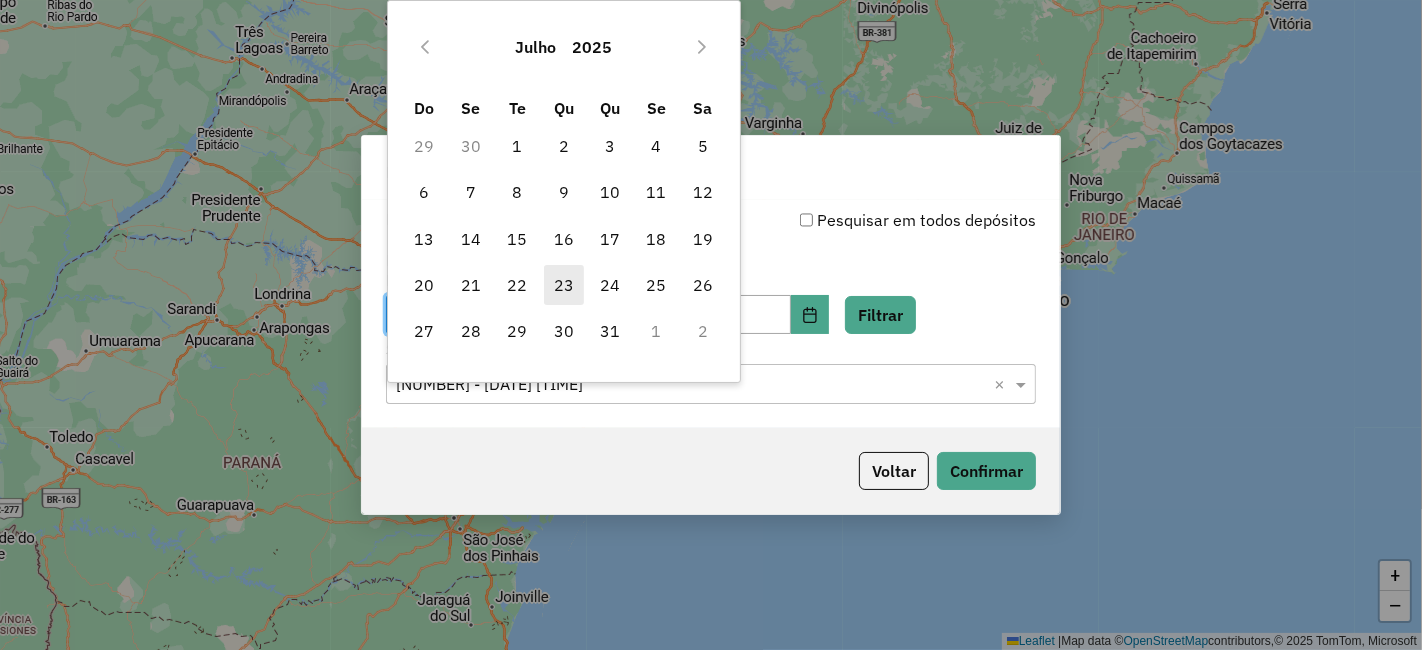 click on "23" at bounding box center (564, 285) 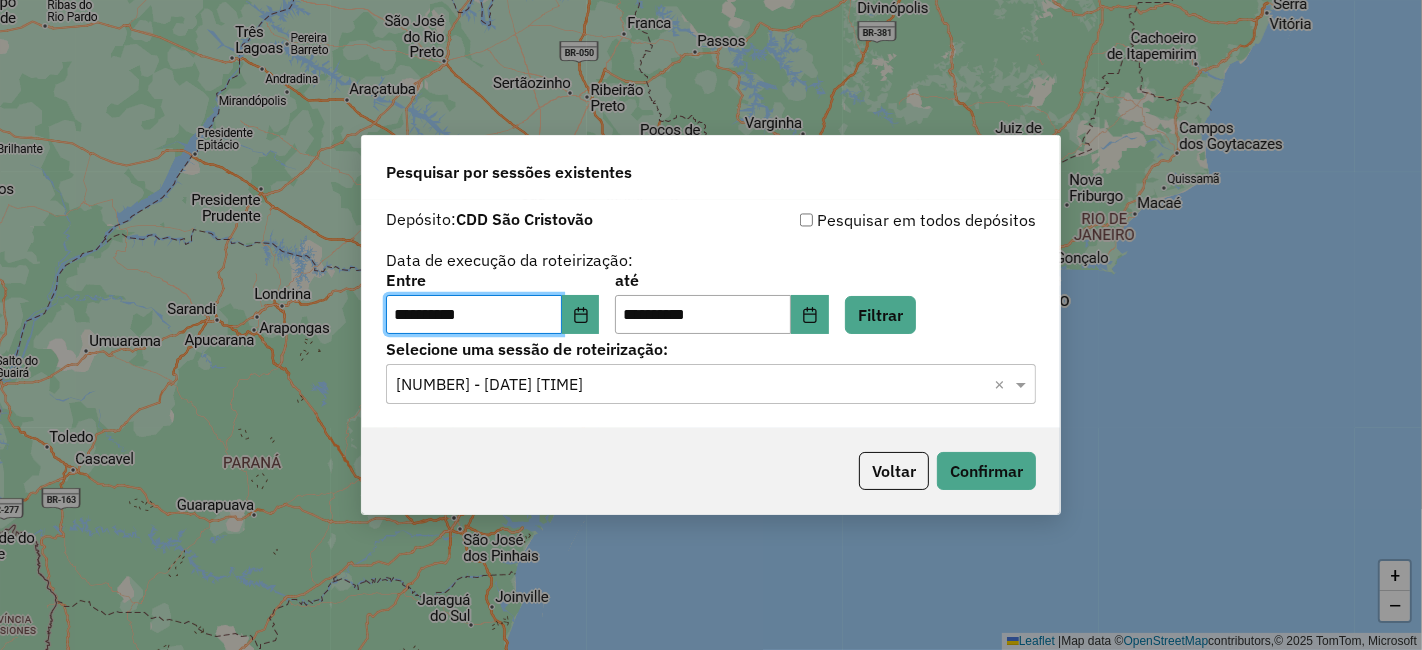 click on "**********" 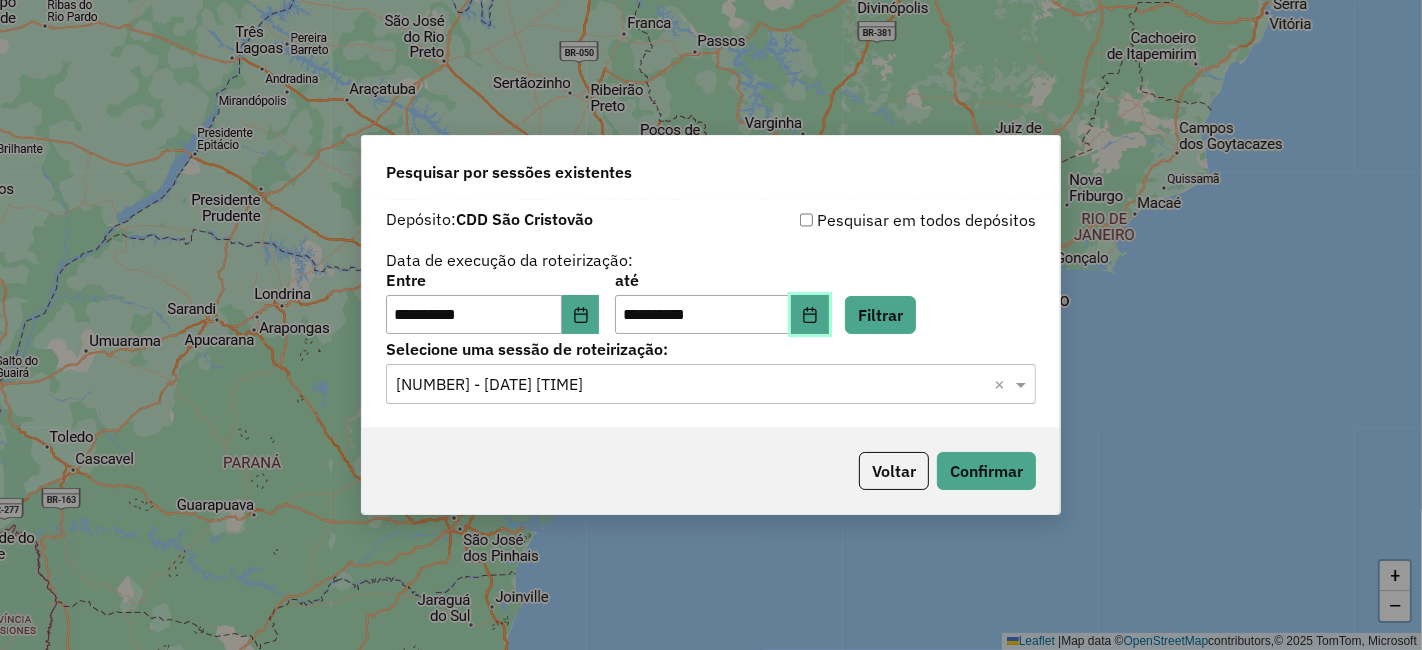 click 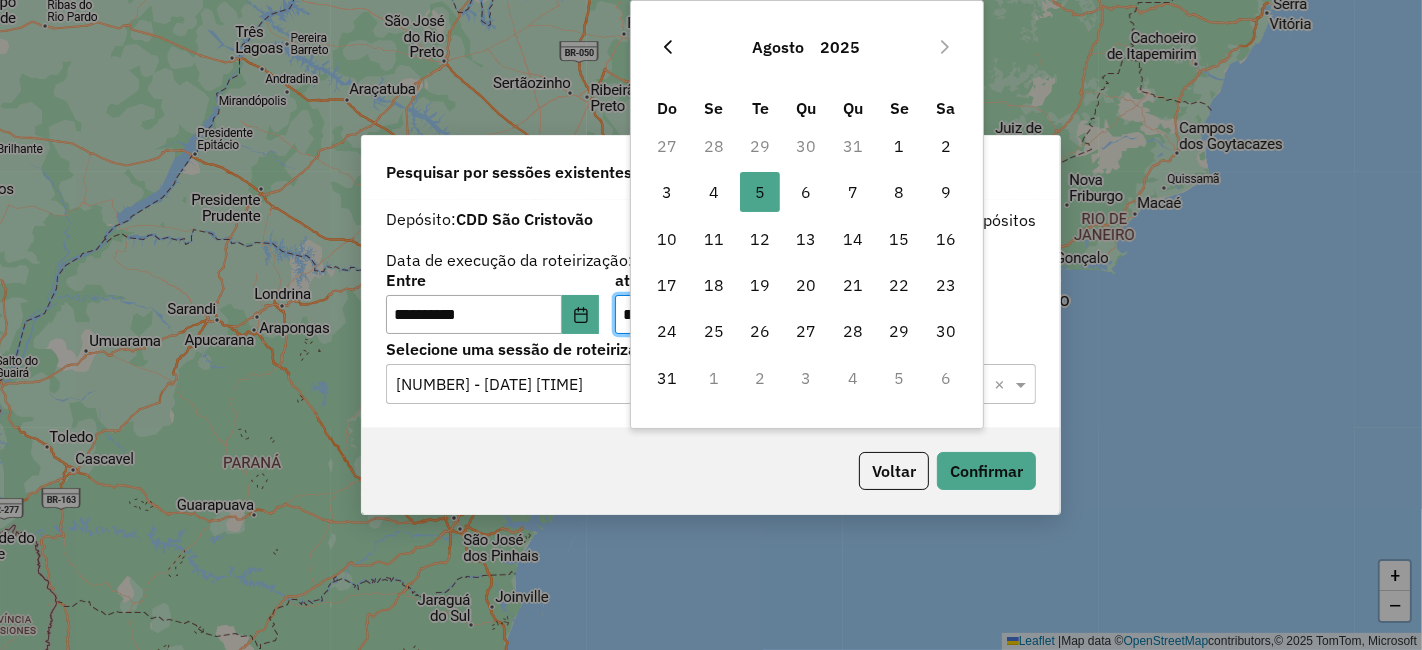 click 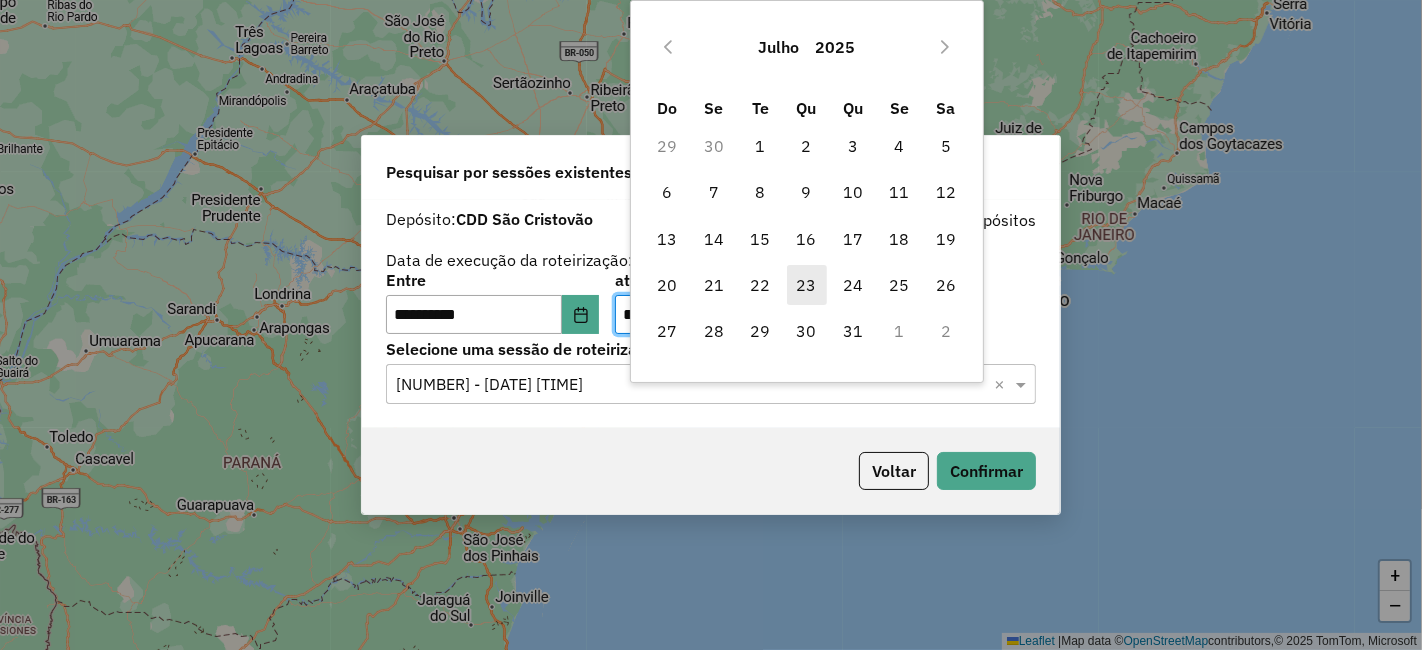 click on "23" at bounding box center (807, 285) 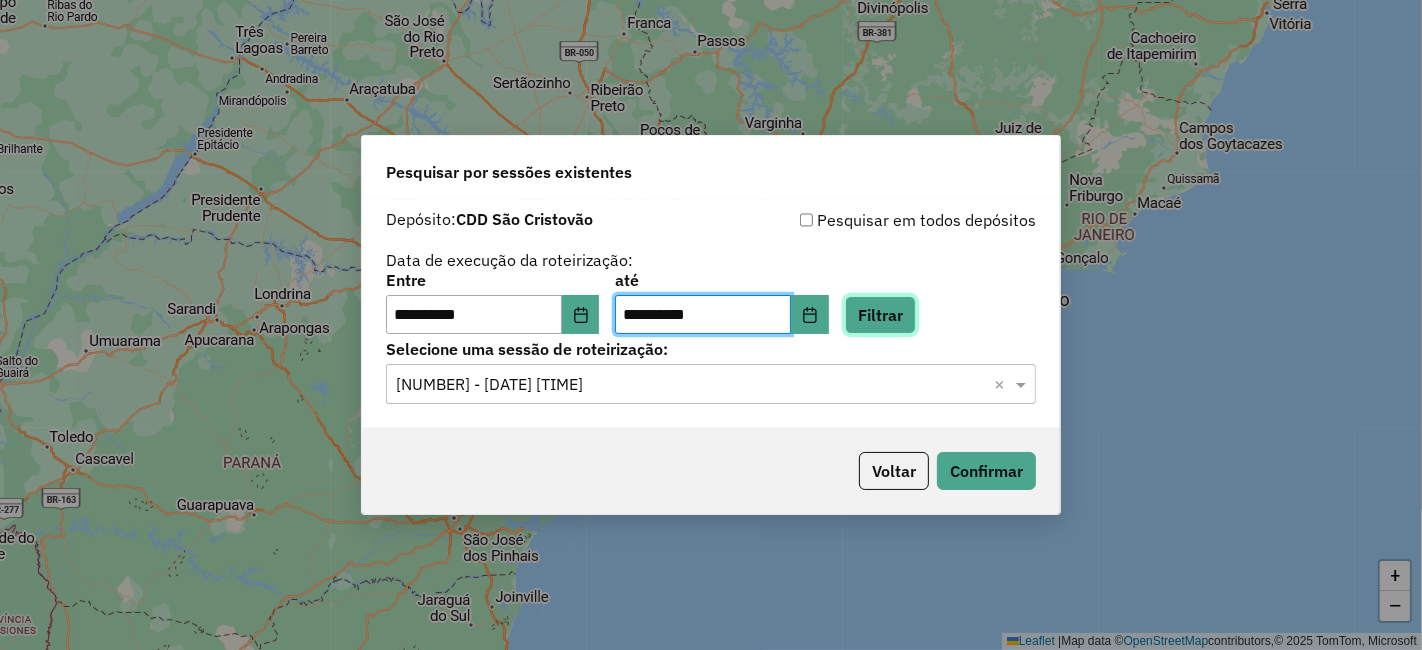 click on "Filtrar" 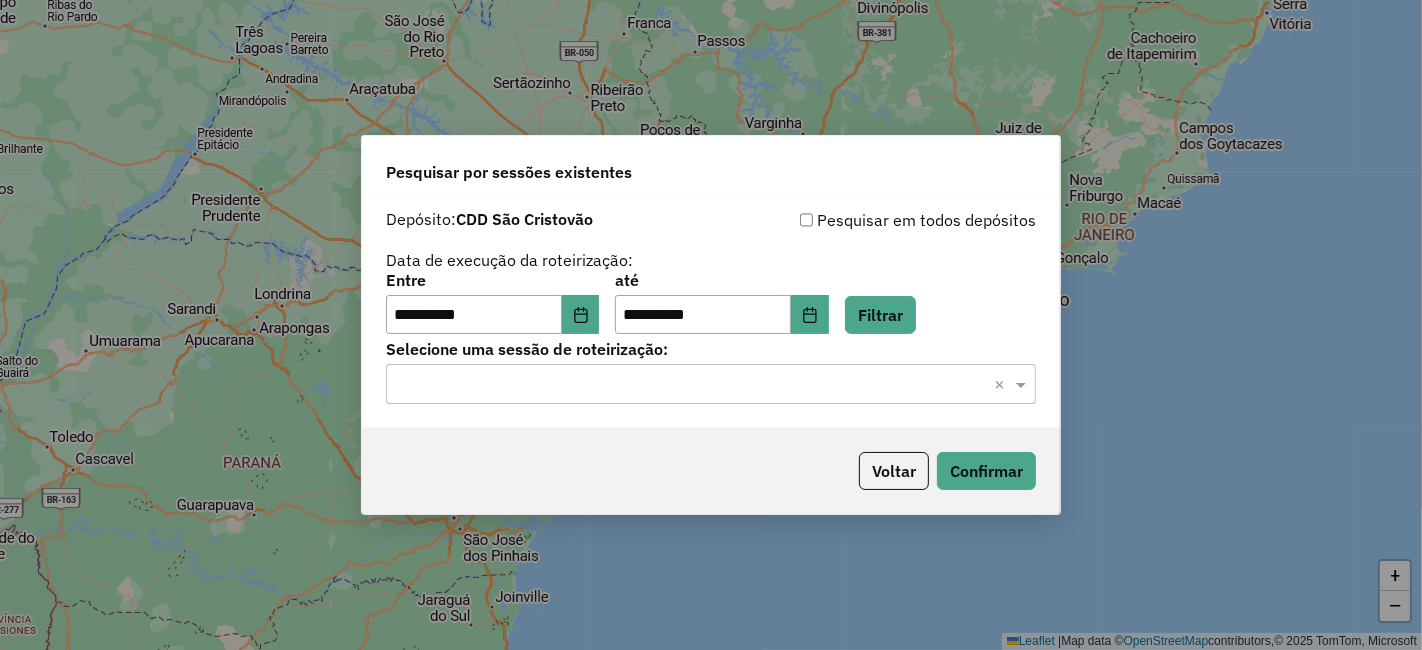 click 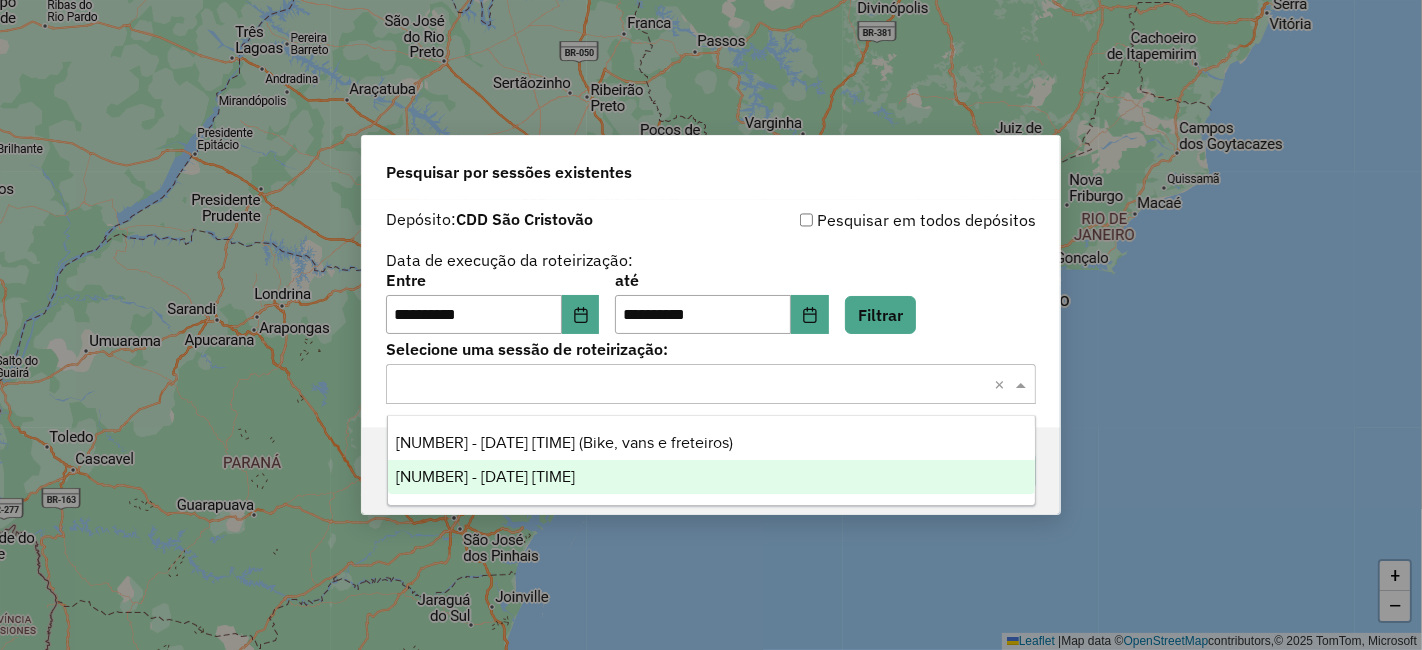 click on "1215654 - 23/07/2025 19:43" at bounding box center [711, 477] 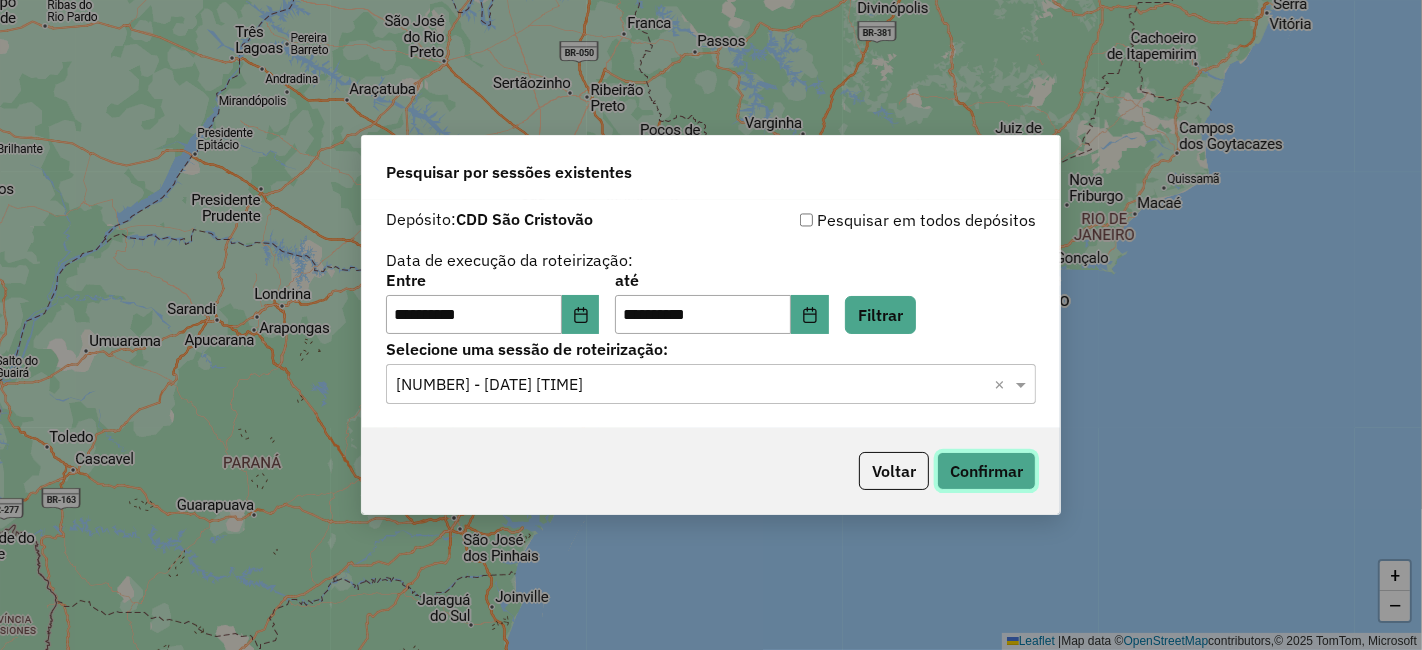 click on "Confirmar" 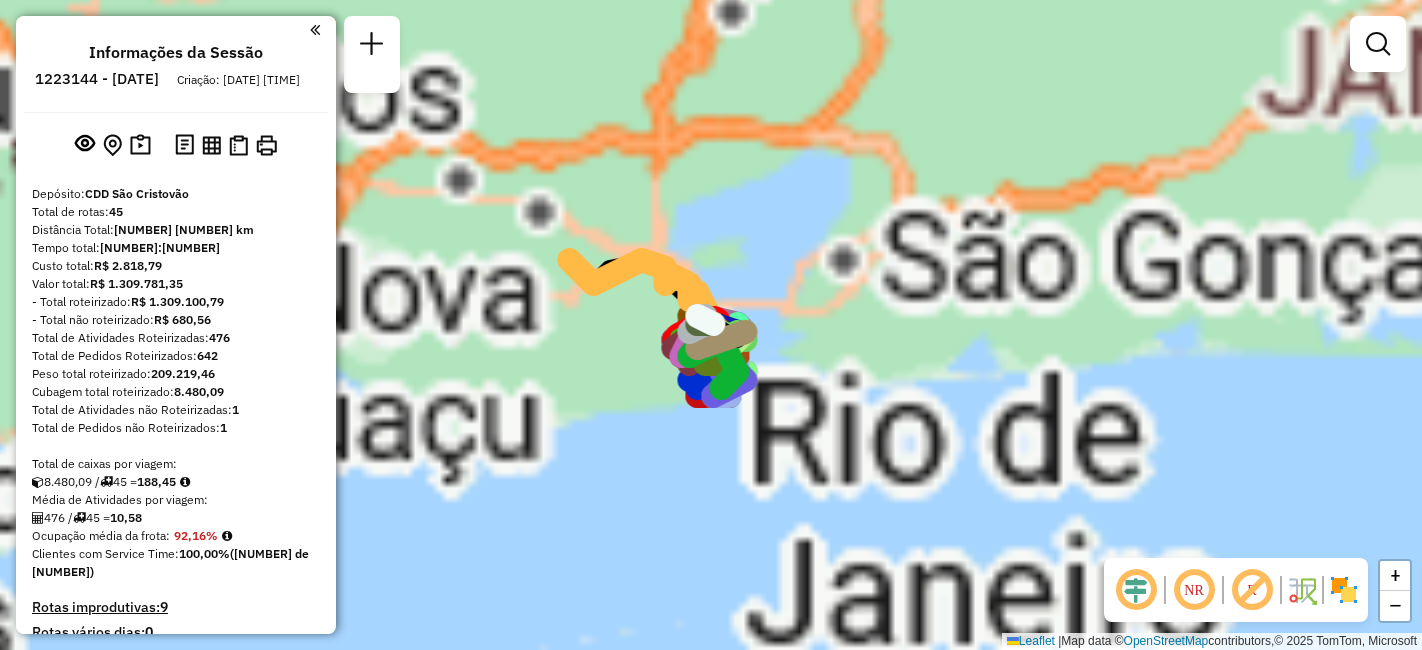 scroll, scrollTop: 0, scrollLeft: 0, axis: both 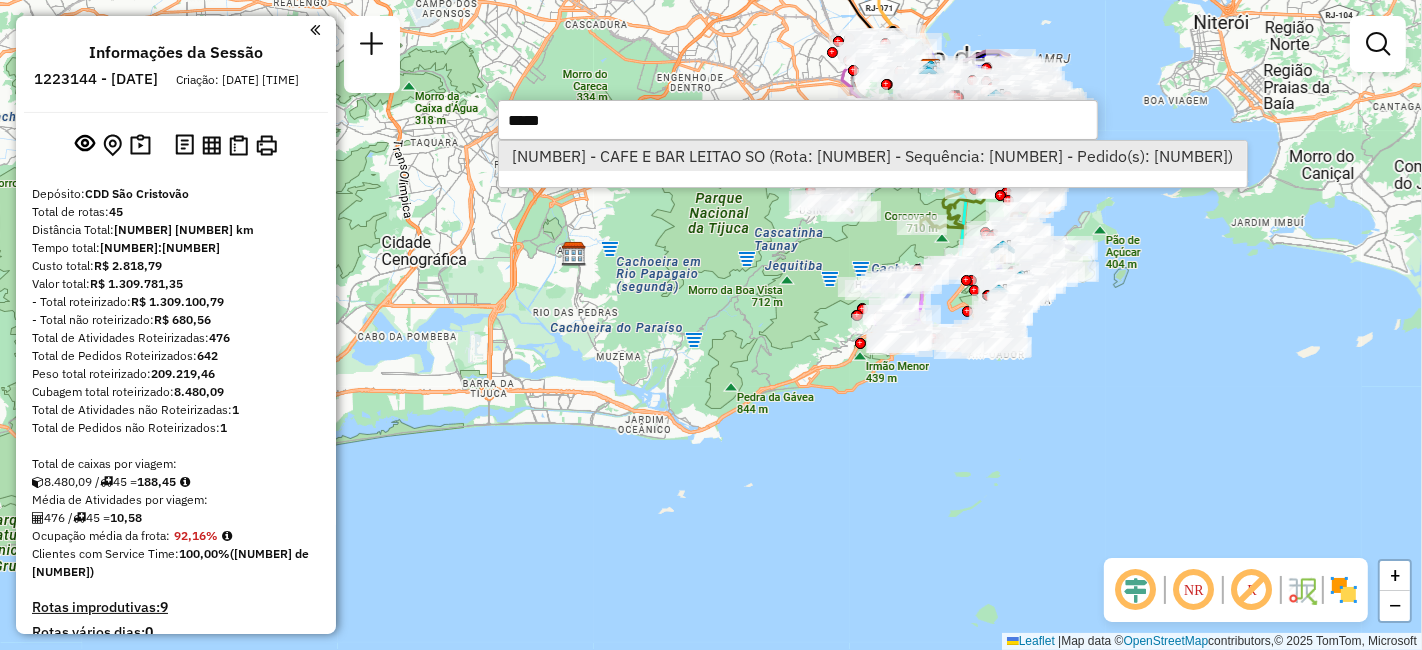 type on "*****" 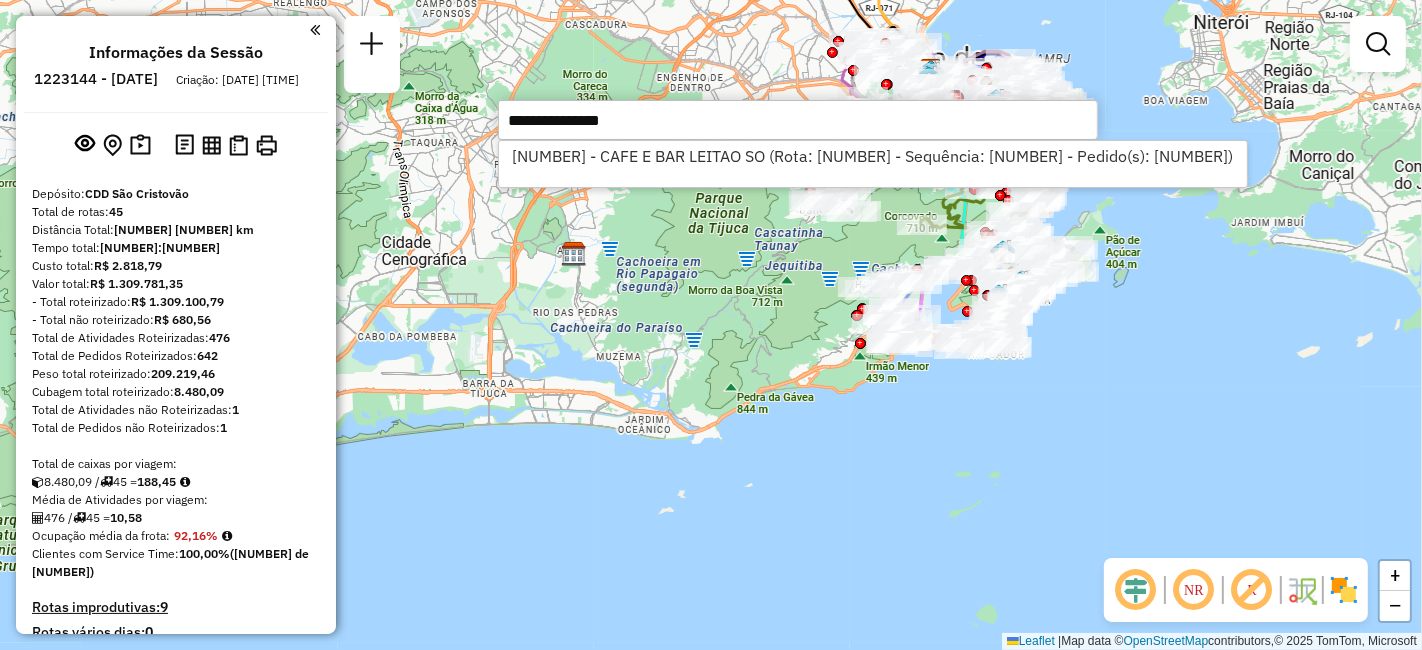 select on "**********" 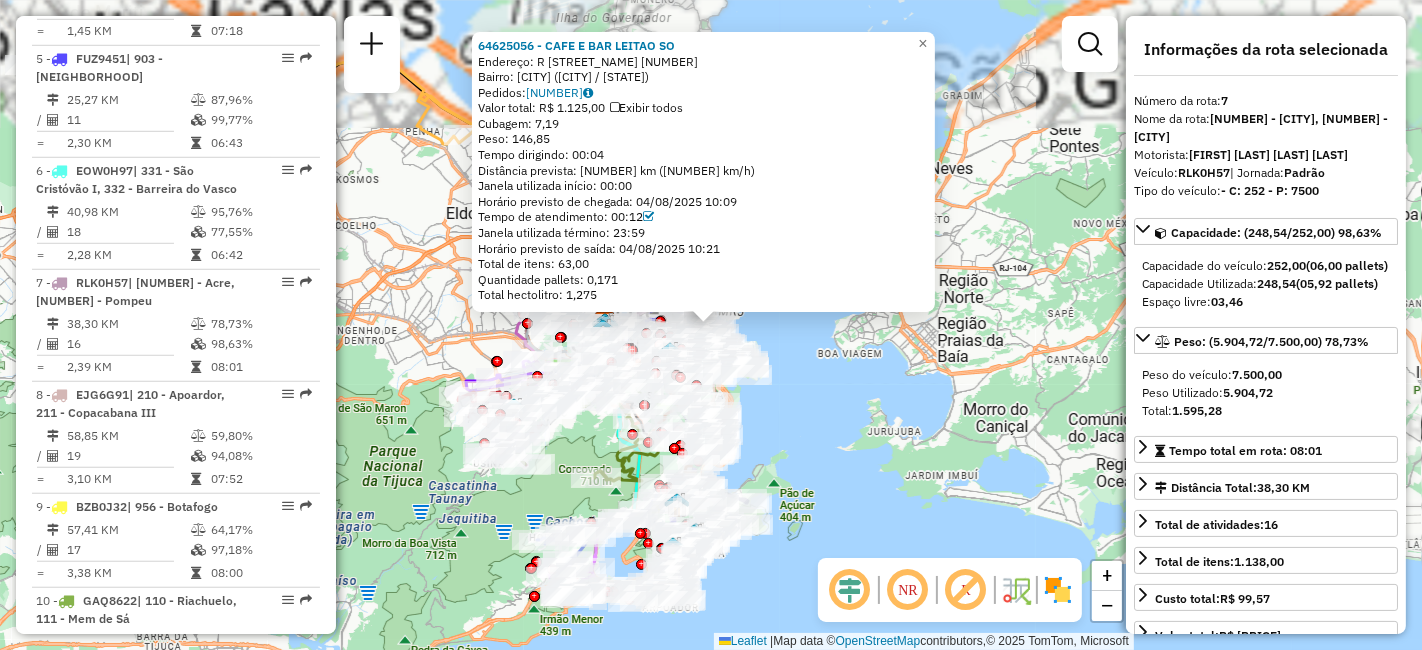 scroll, scrollTop: 1428, scrollLeft: 0, axis: vertical 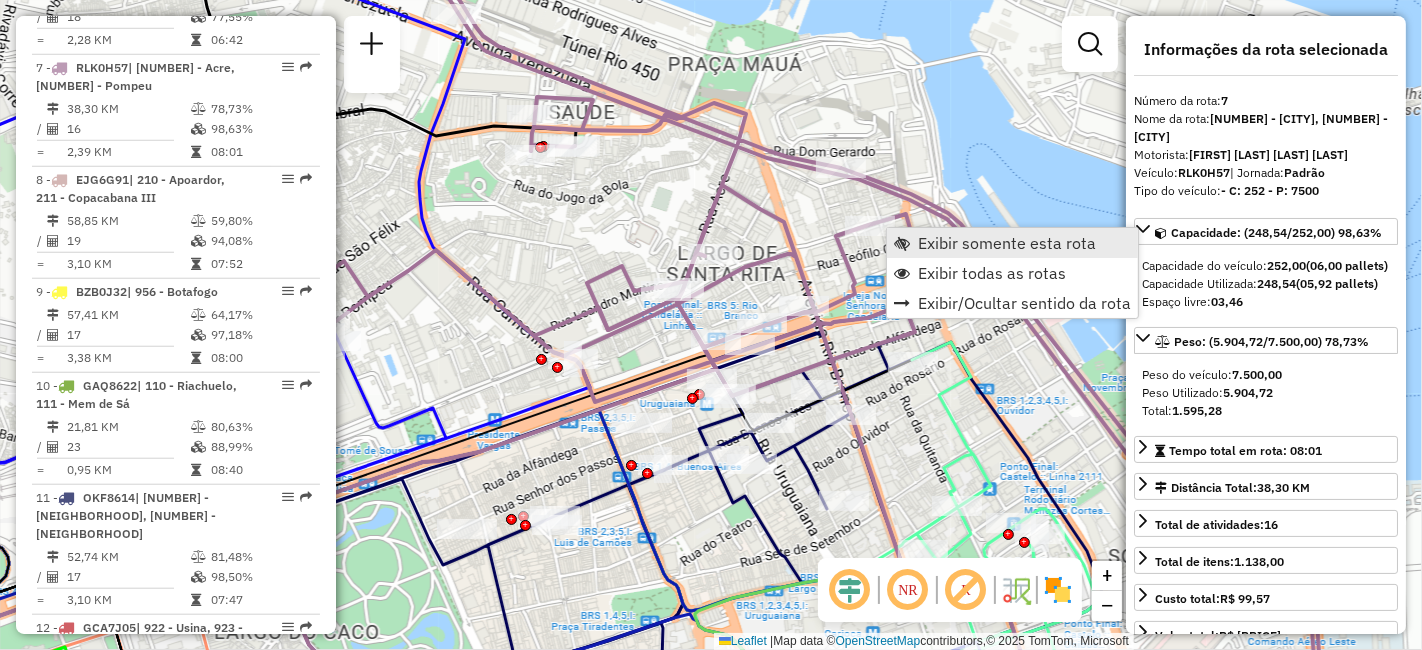 click on "Exibir somente esta rota" at bounding box center [1007, 243] 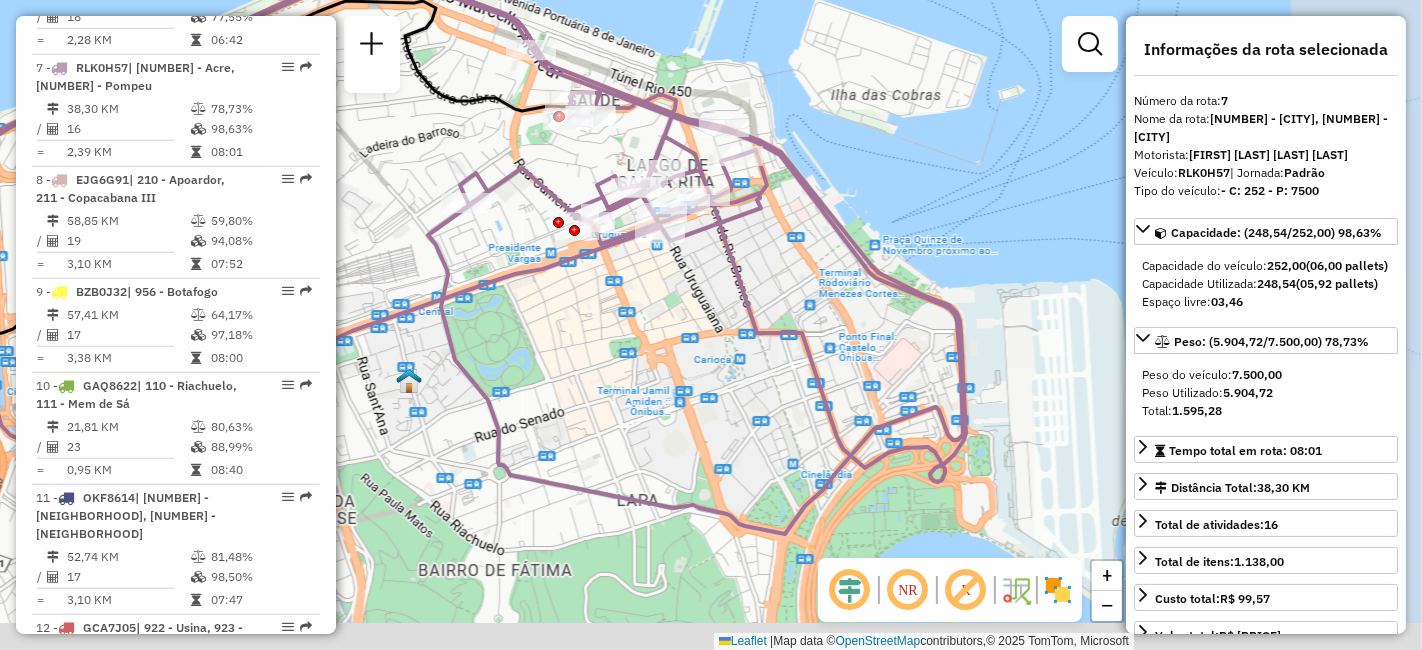 drag, startPoint x: 902, startPoint y: 332, endPoint x: 684, endPoint y: 276, distance: 225.07776 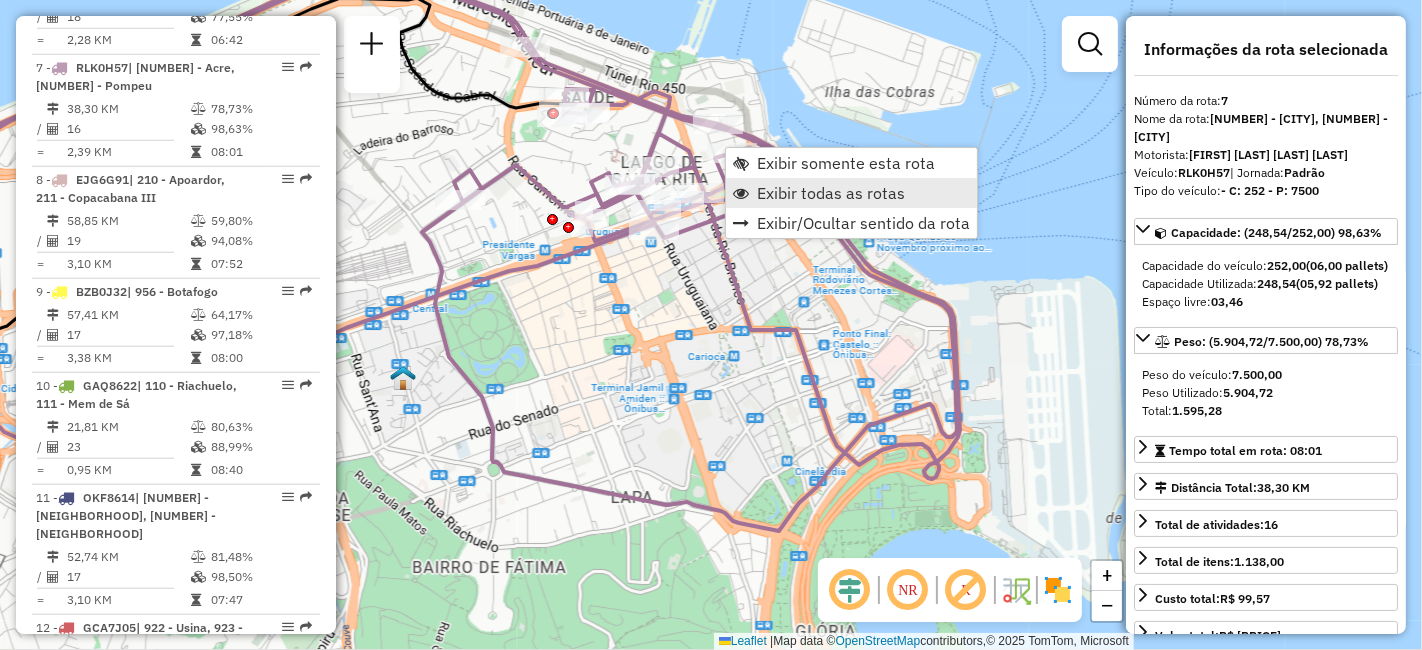 click on "Exibir todas as rotas" at bounding box center [831, 193] 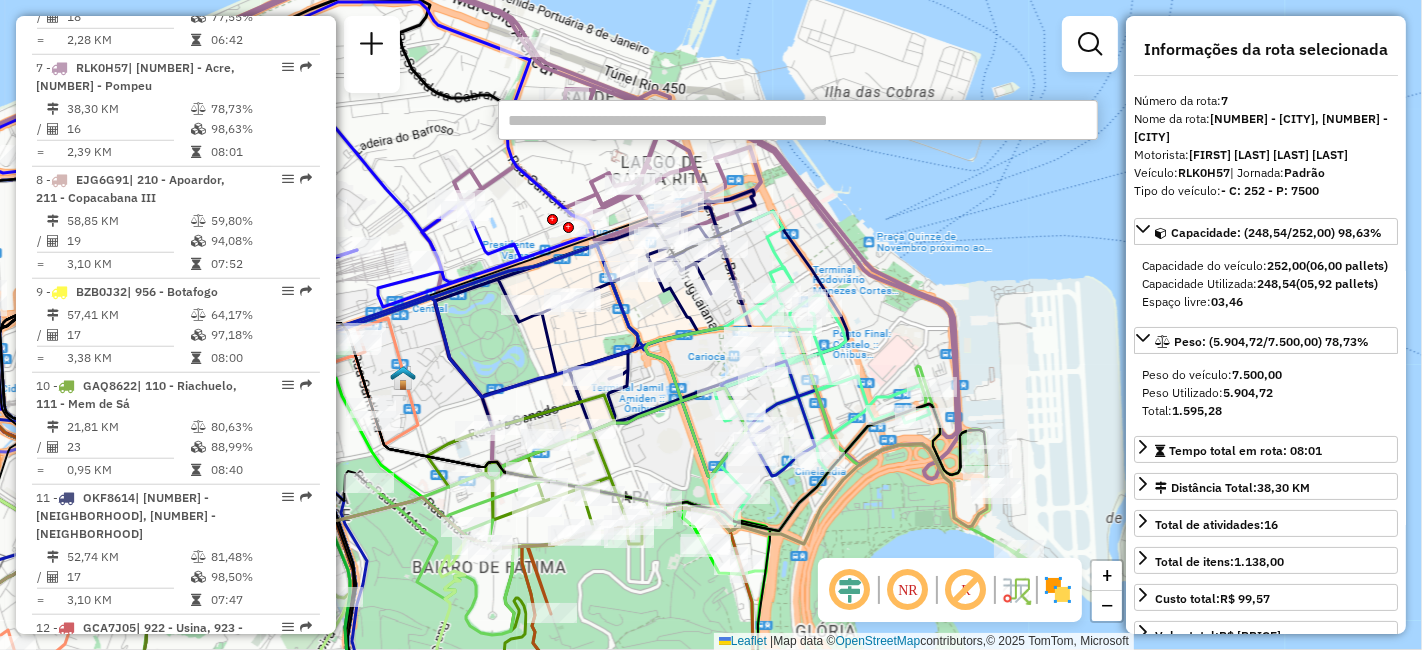 click at bounding box center (798, 120) 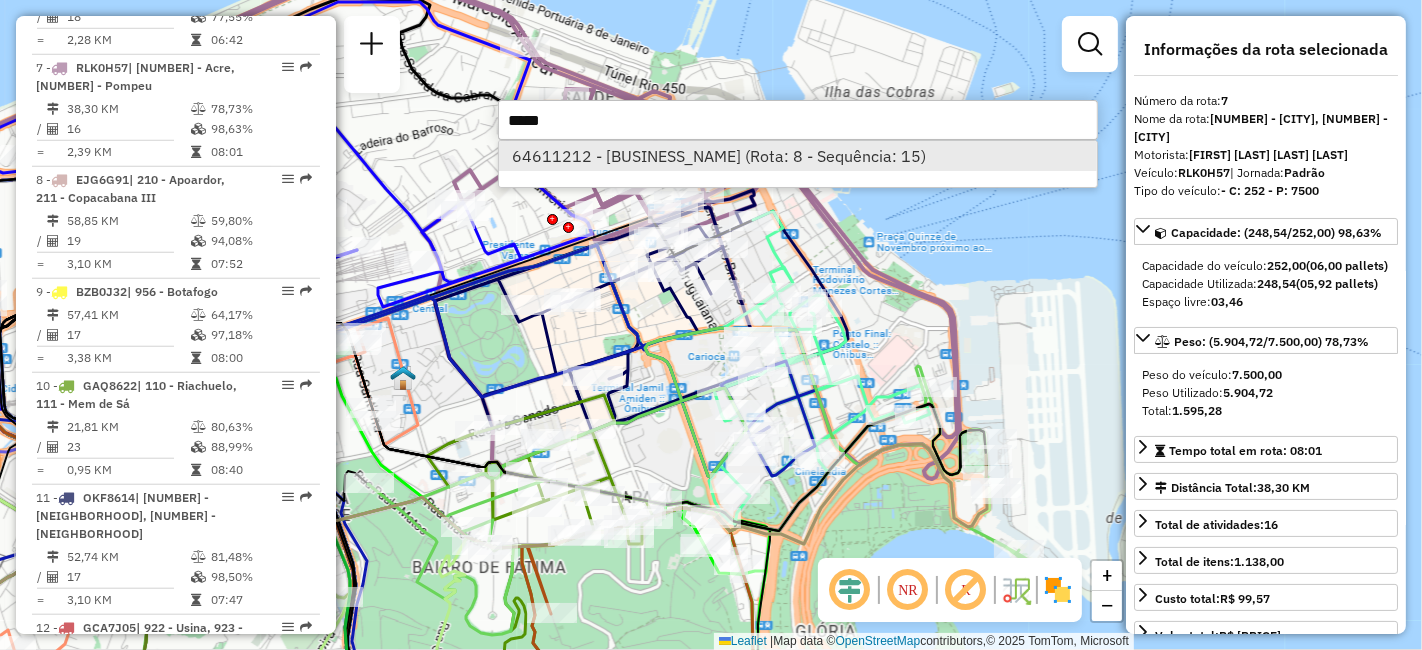 type on "*****" 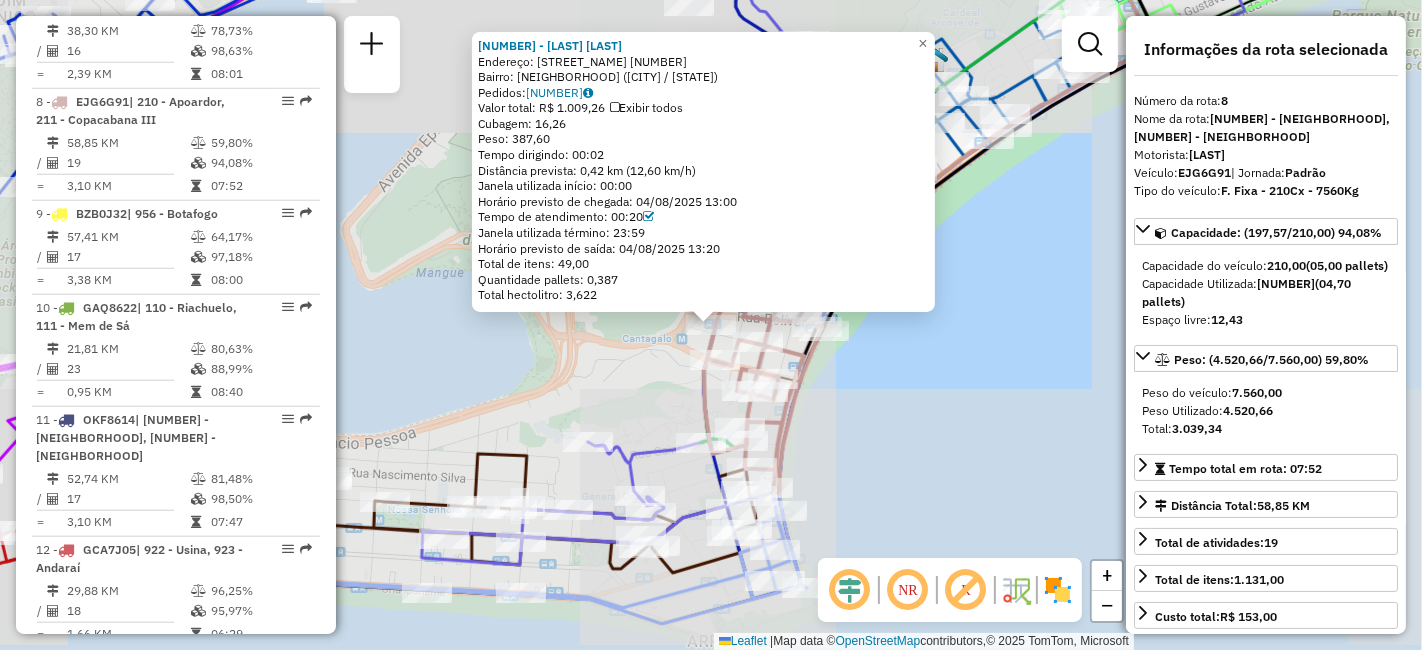 scroll, scrollTop: 1540, scrollLeft: 0, axis: vertical 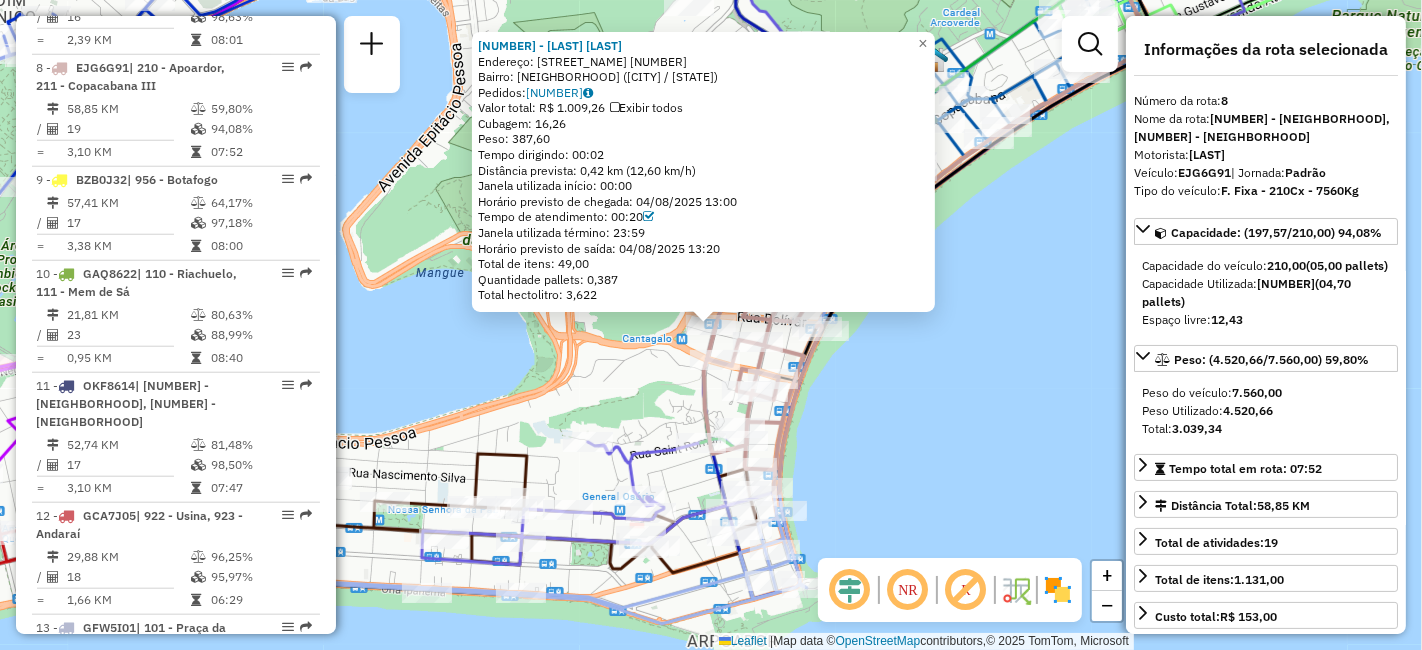 drag, startPoint x: 709, startPoint y: 321, endPoint x: 660, endPoint y: 338, distance: 51.86521 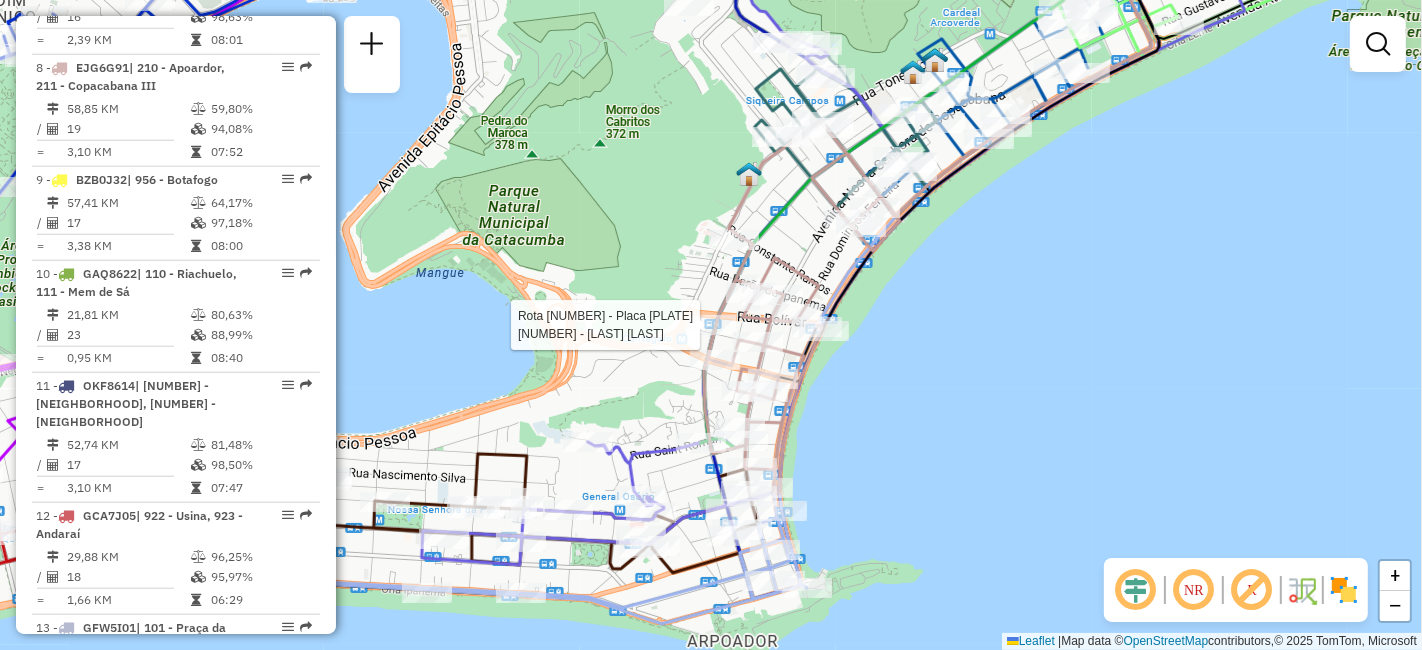 select on "**********" 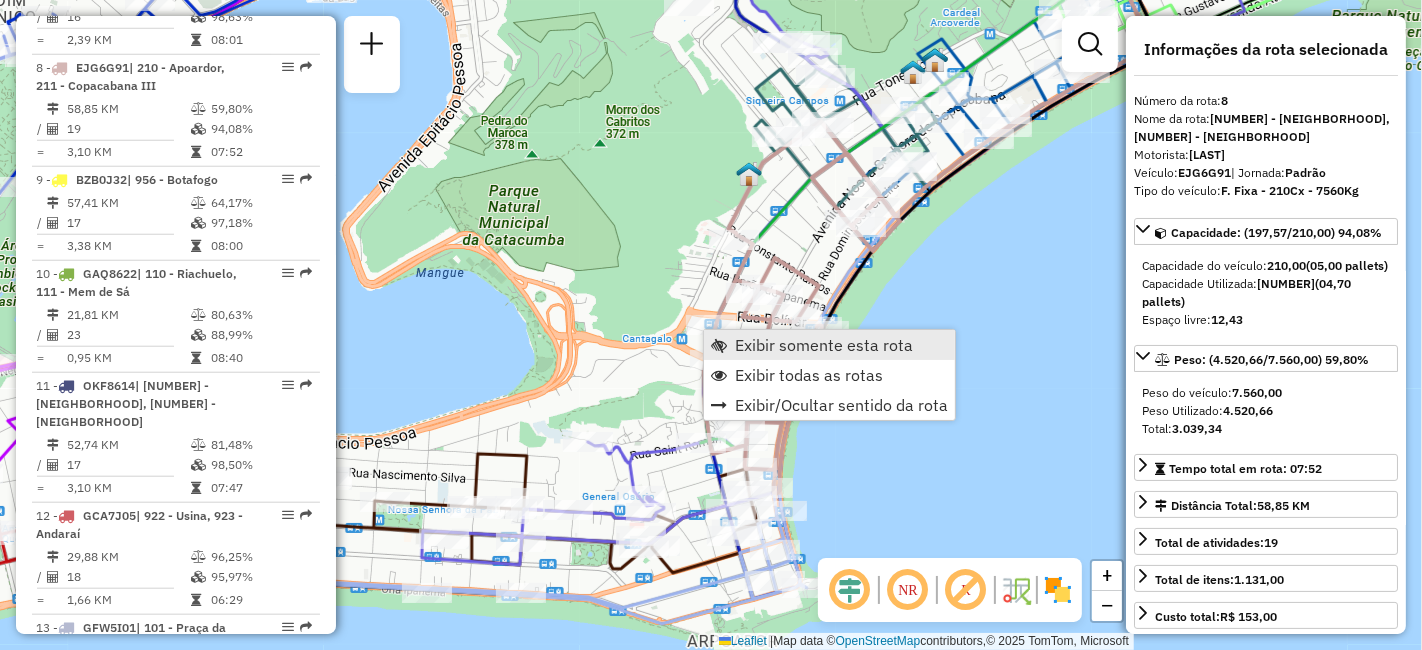 click on "Exibir somente esta rota" at bounding box center [824, 345] 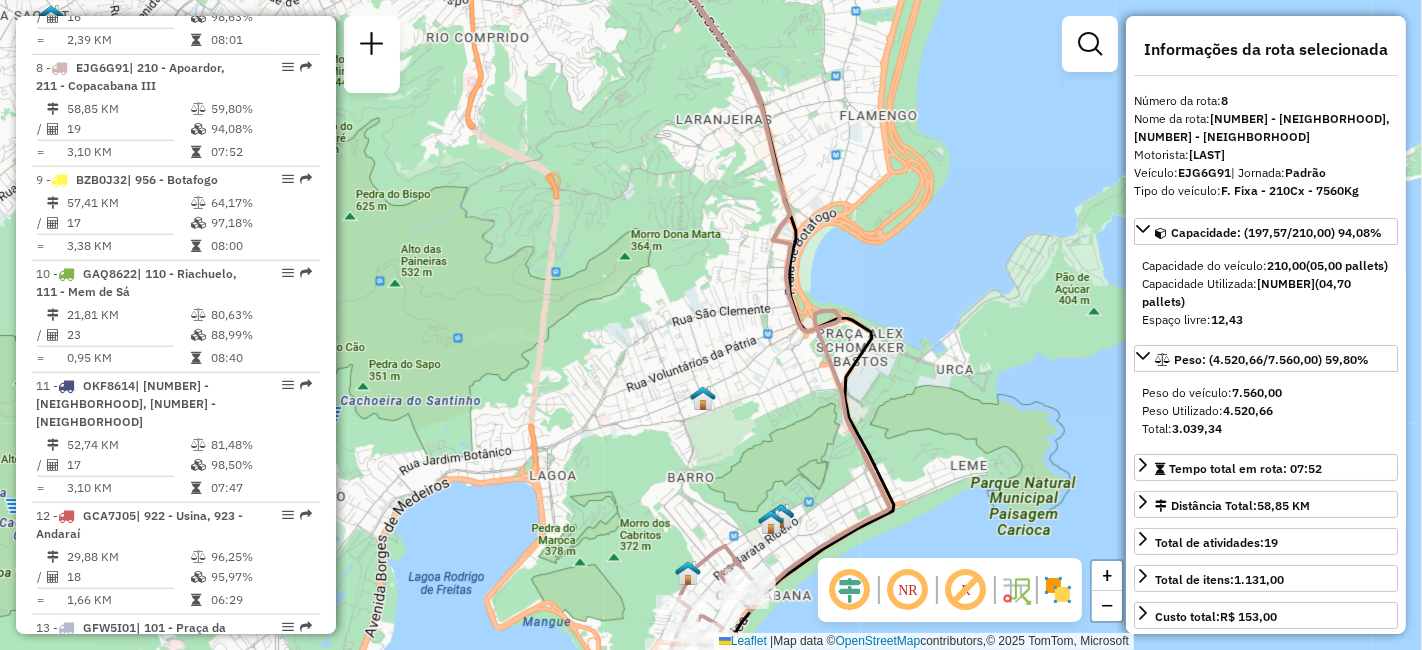 drag, startPoint x: 702, startPoint y: 445, endPoint x: 733, endPoint y: 212, distance: 235.05319 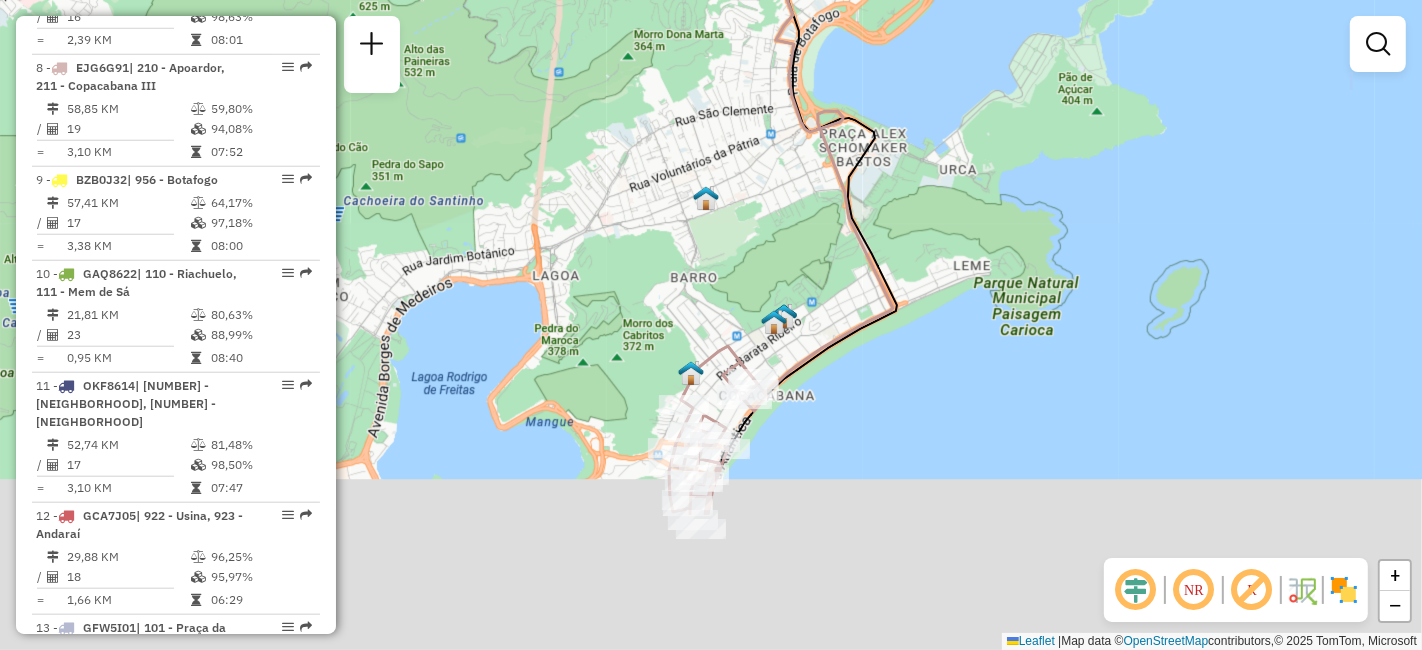 drag, startPoint x: 700, startPoint y: 395, endPoint x: 707, endPoint y: 127, distance: 268.0914 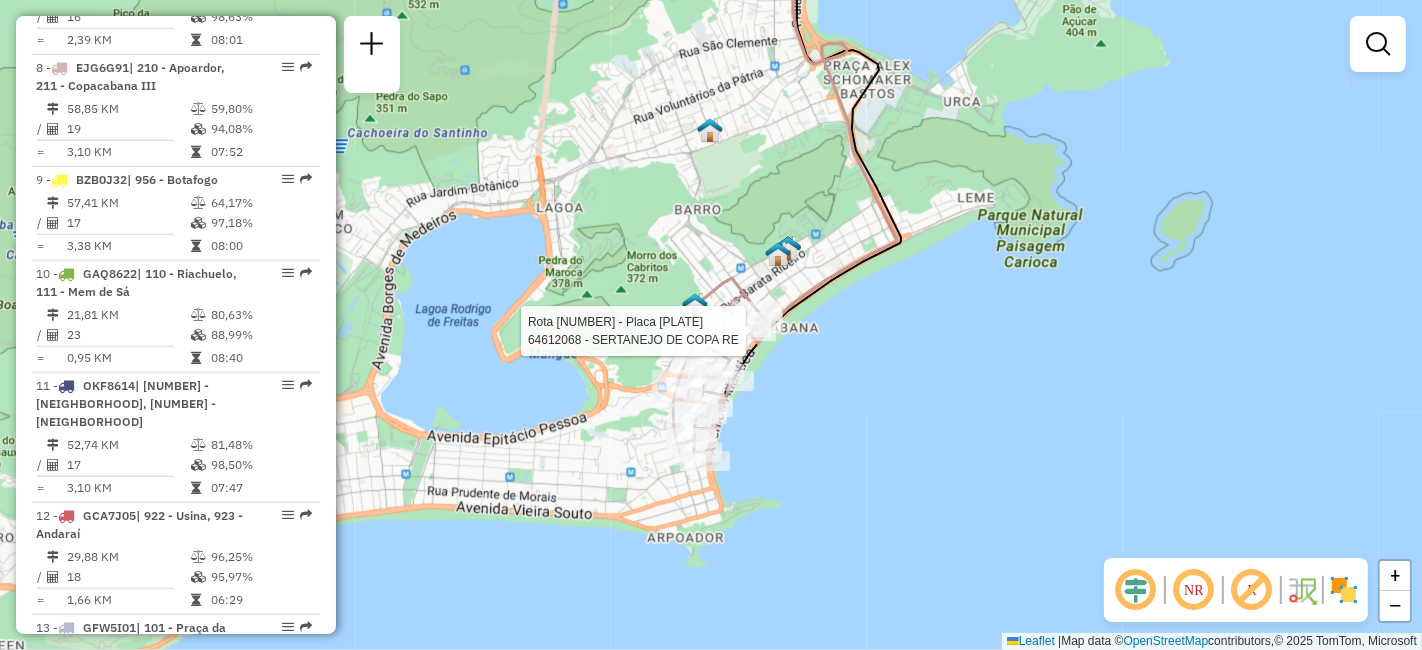 select on "**********" 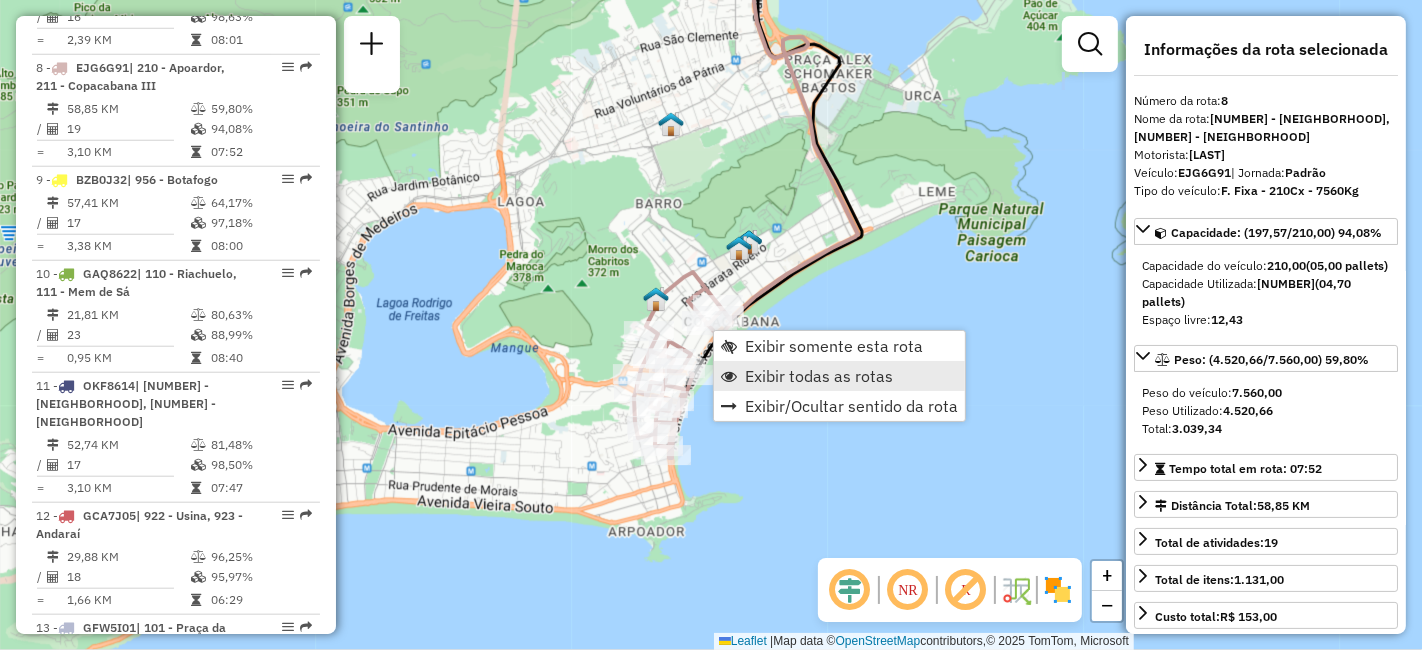 click on "Exibir todas as rotas" at bounding box center (819, 376) 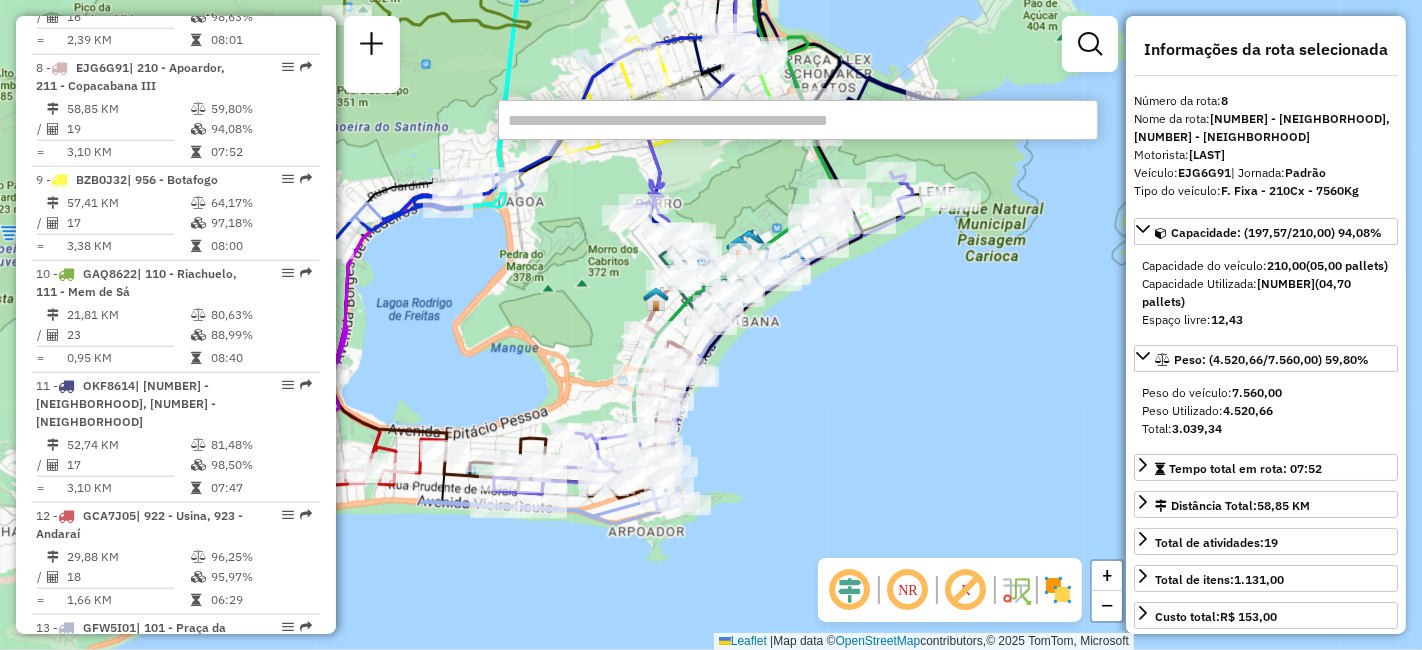 paste on "*****" 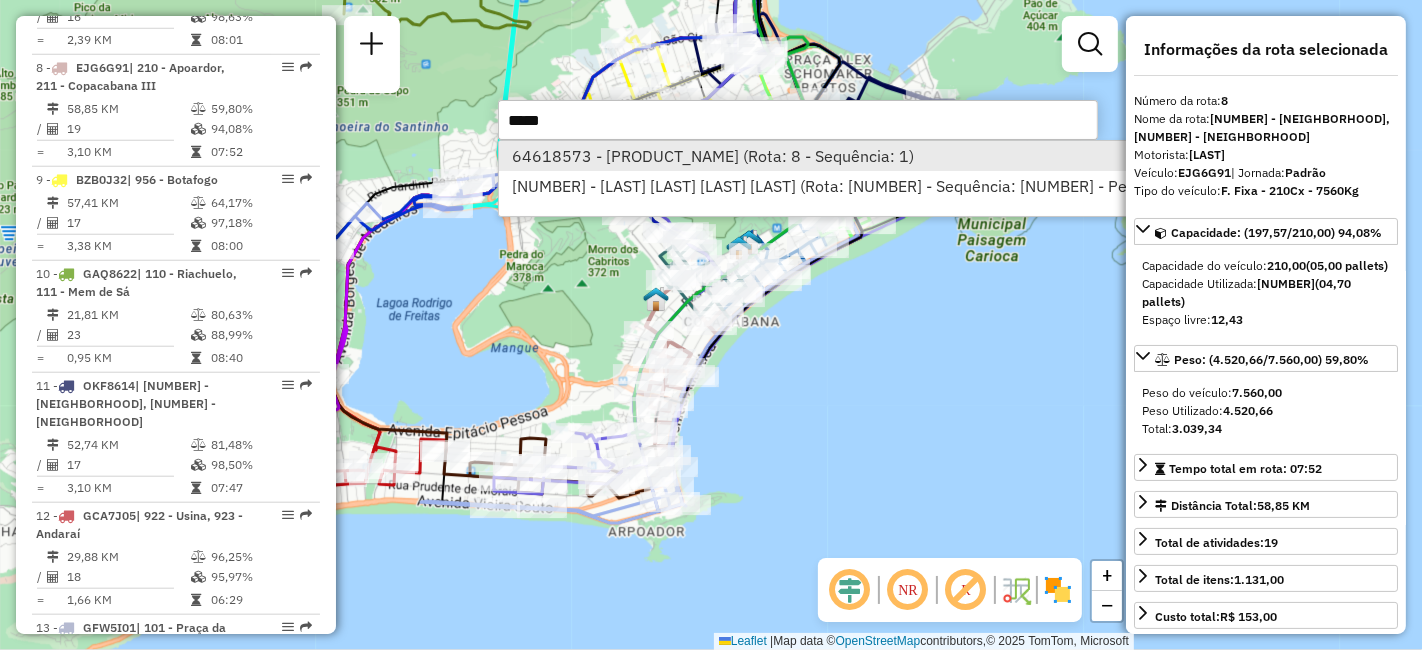 click on "64618573 - [PRODUCT_NAME] (Rota: 8 - Sequência: 1)" at bounding box center (888, 156) 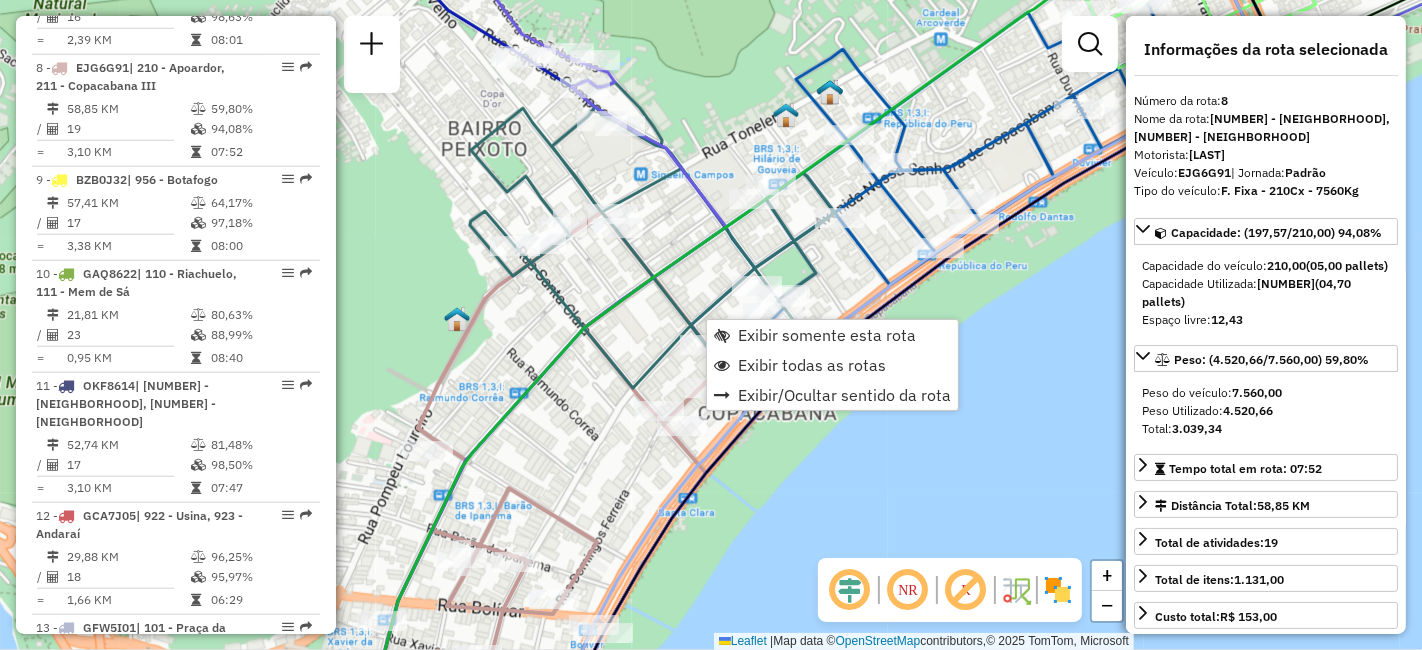 click on "Janela de atendimento Grade de atendimento Capacidade Transportadoras Veículos Cliente Pedidos  Rotas Selecione os dias de semana para filtrar as janelas de atendimento  Seg   Ter   Qua   Qui   Sex   Sáb   Dom  Informe o período da janela de atendimento: De: Até:  Filtrar exatamente a janela do cliente  Considerar janela de atendimento padrão  Selecione os dias de semana para filtrar as grades de atendimento  Seg   Ter   Qua   Qui   Sex   Sáb   Dom   Considerar clientes sem dia de atendimento cadastrado  Clientes fora do dia de atendimento selecionado Filtrar as atividades entre os valores definidos abaixo:  Peso mínimo:   Peso máximo:   Cubagem mínima:   Cubagem máxima:   De:   Até:  Filtrar as atividades entre o tempo de atendimento definido abaixo:  De:   Até:   Considerar capacidade total dos clientes não roteirizados Transportadora: Selecione um ou mais itens Tipo de veículo: Selecione um ou mais itens Veículo: Selecione um ou mais itens Motorista: Selecione um ou mais itens Nome: Rótulo:" 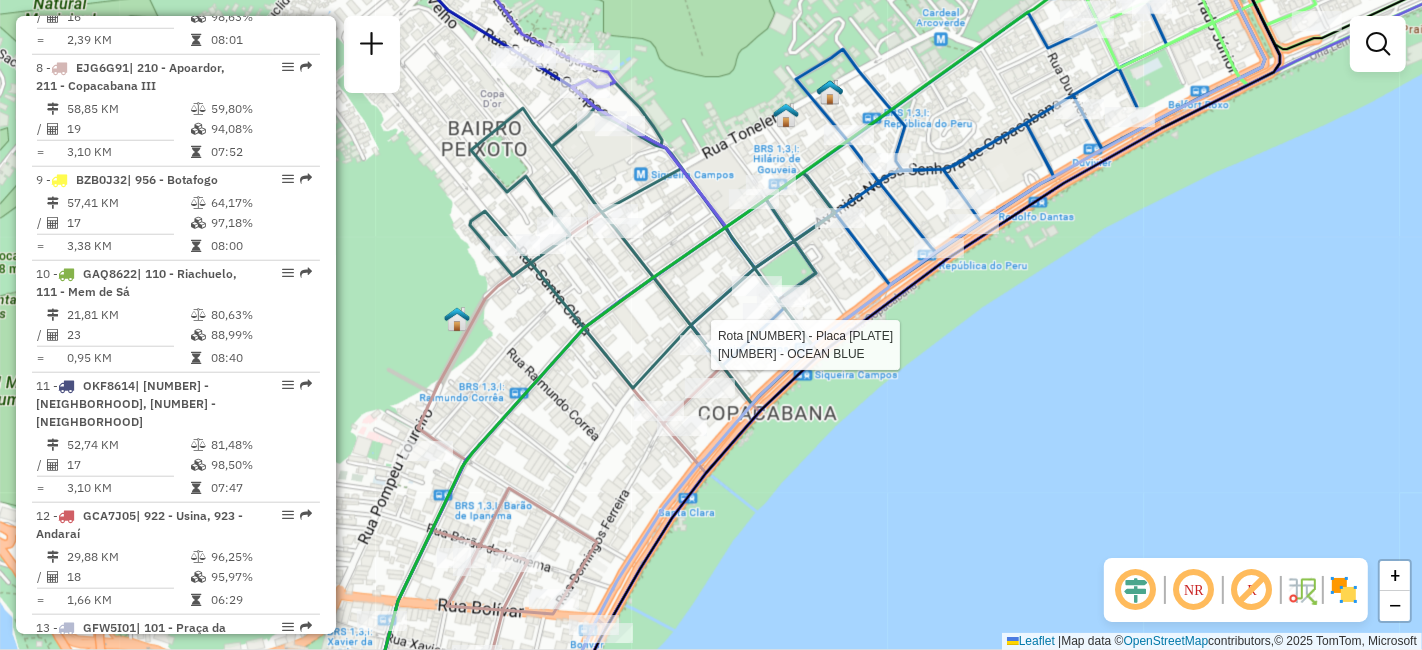 select on "**********" 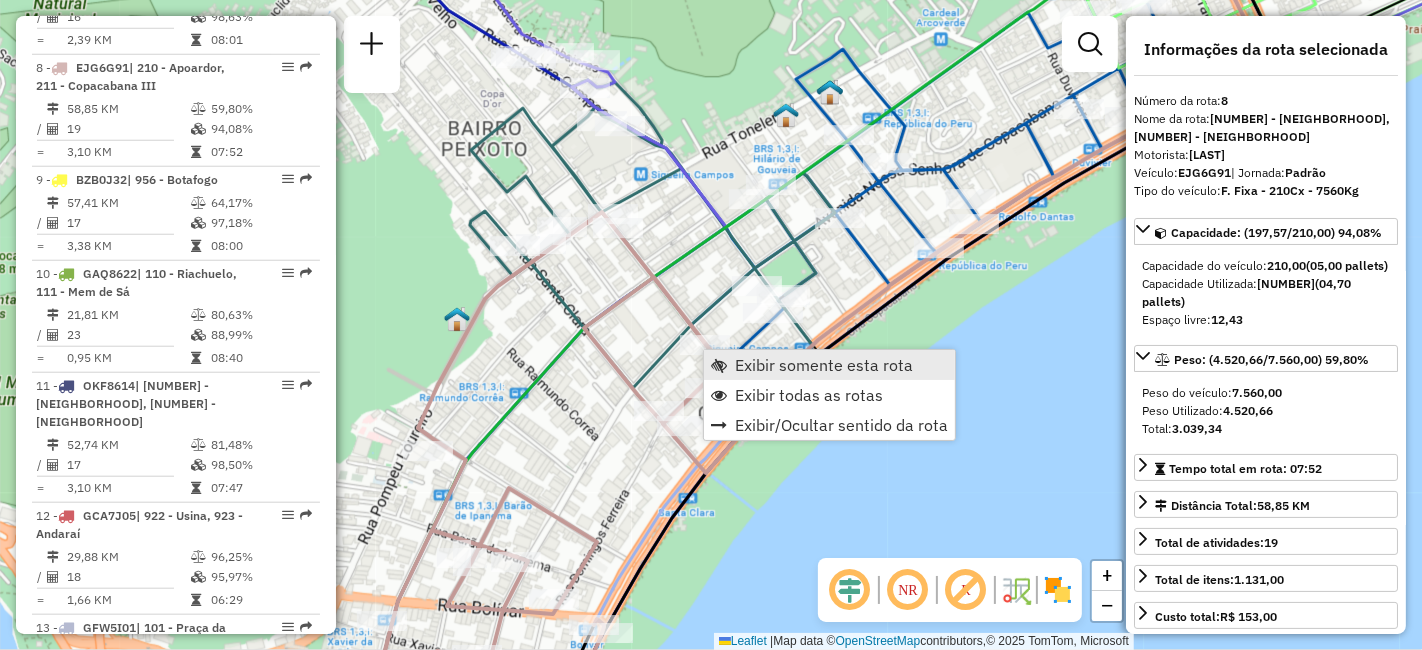 click on "Exibir somente esta rota" at bounding box center [824, 365] 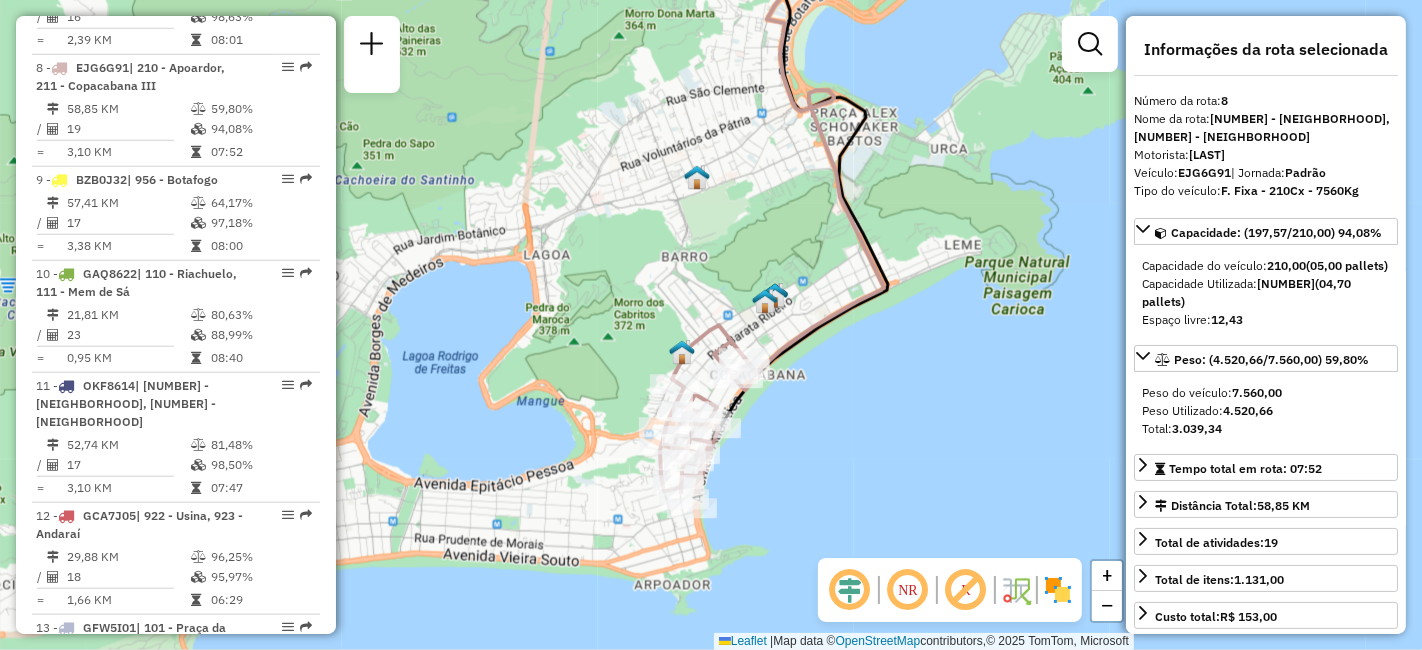 drag, startPoint x: 687, startPoint y: 538, endPoint x: 687, endPoint y: 317, distance: 221 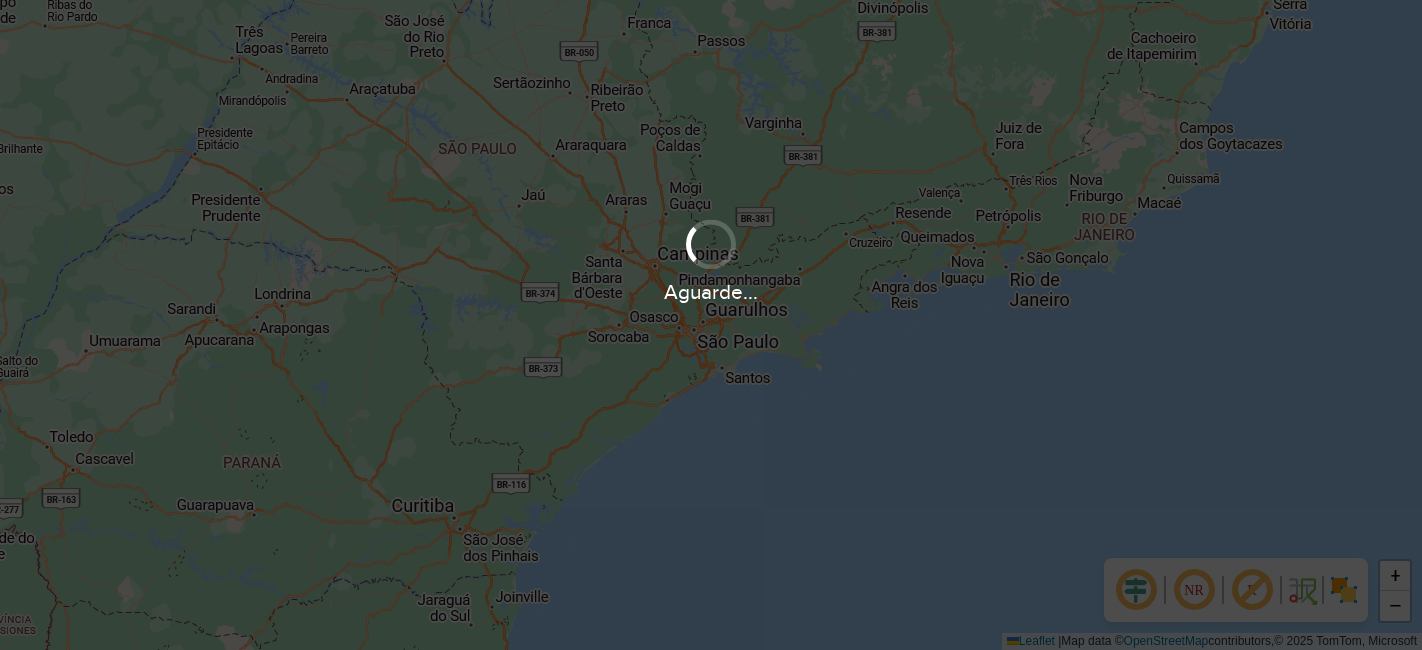 scroll, scrollTop: 0, scrollLeft: 0, axis: both 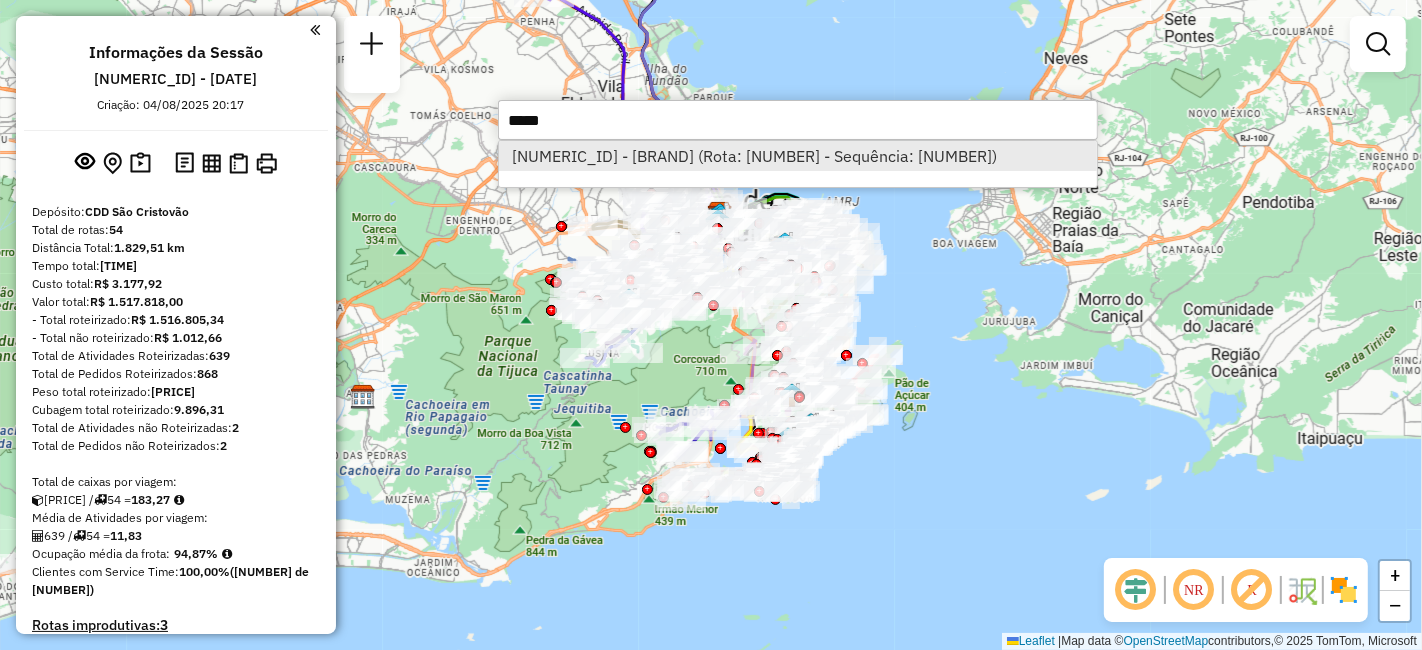 type on "*****" 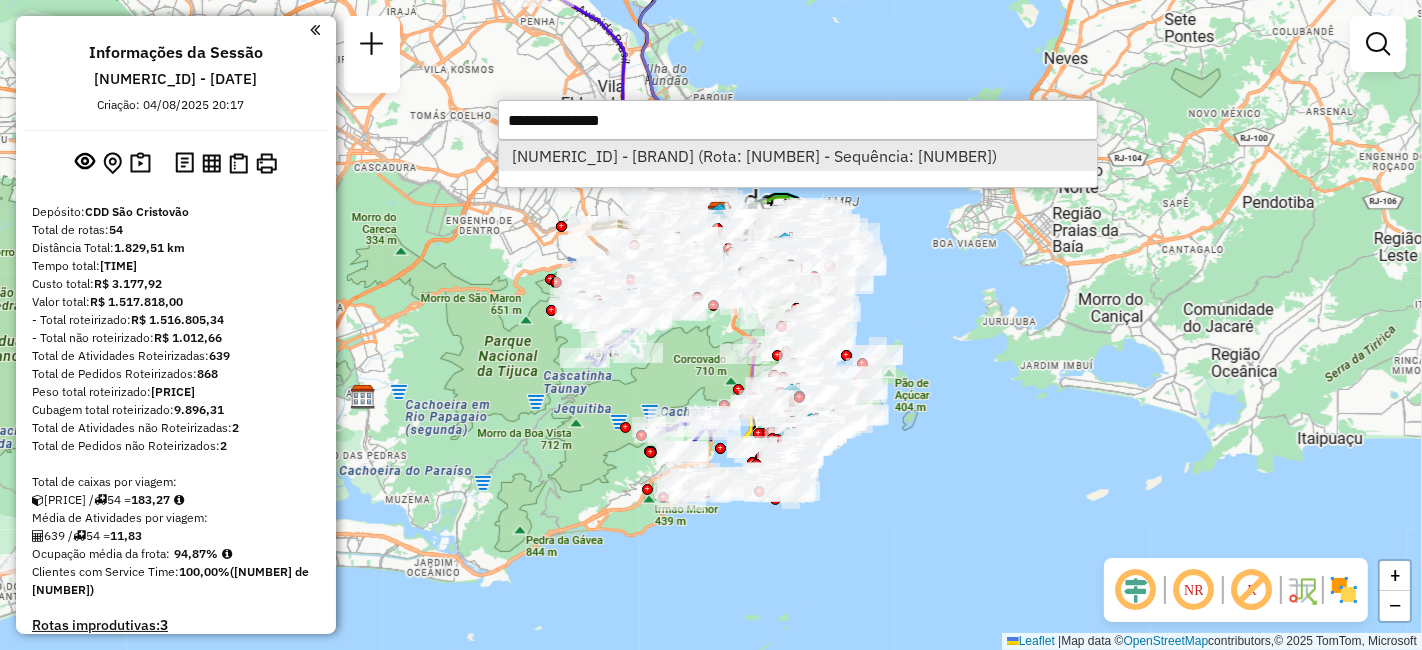 select on "**********" 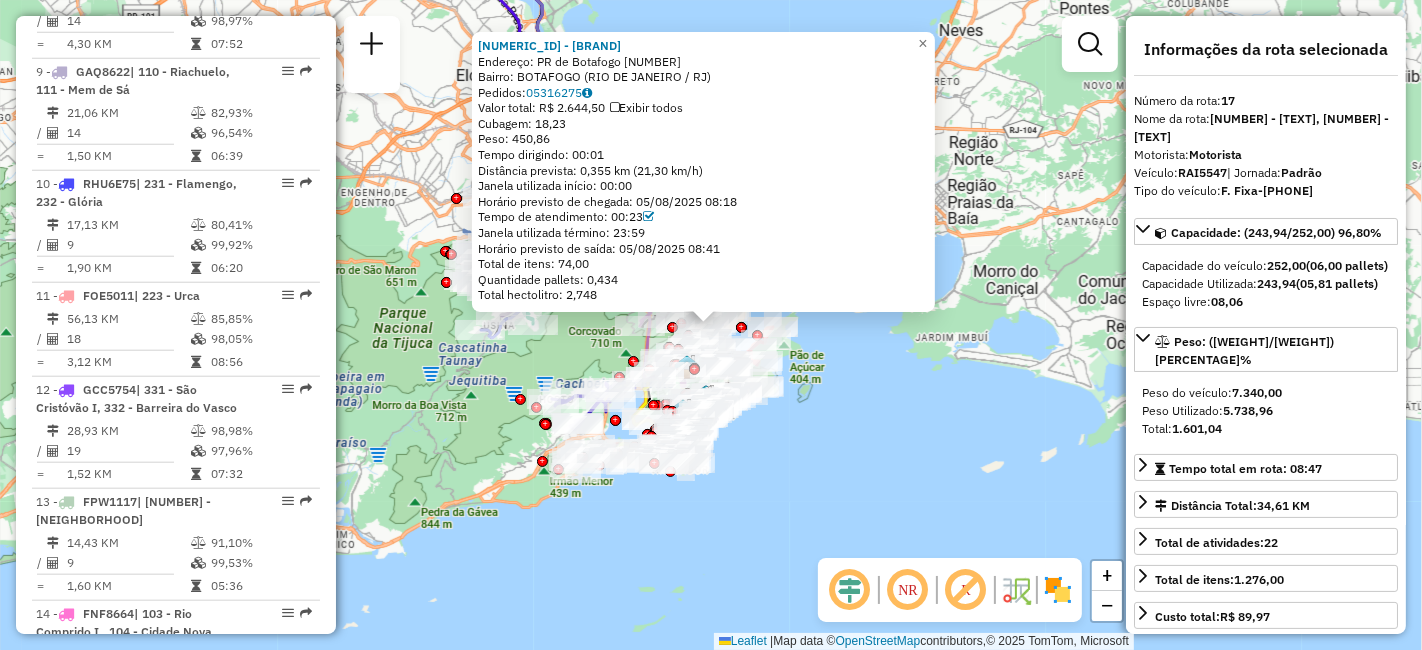 scroll, scrollTop: 2508, scrollLeft: 0, axis: vertical 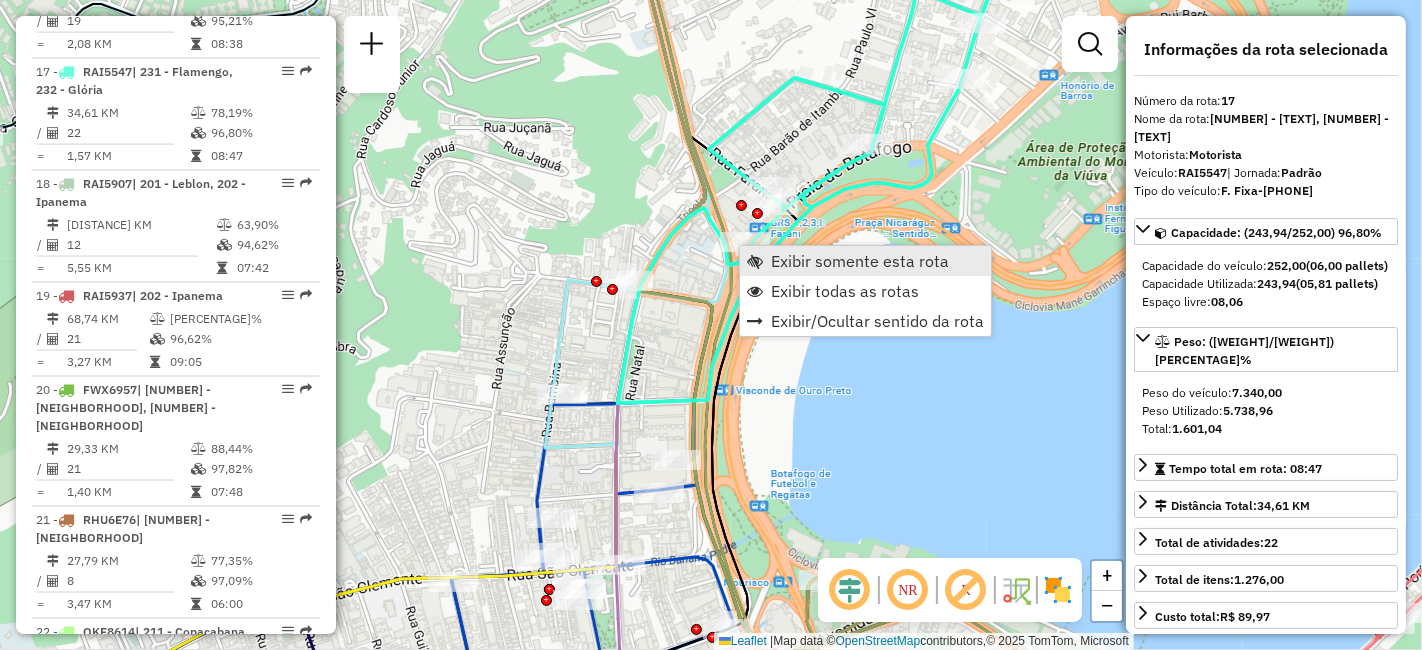 click on "Exibir somente esta rota" at bounding box center (860, 261) 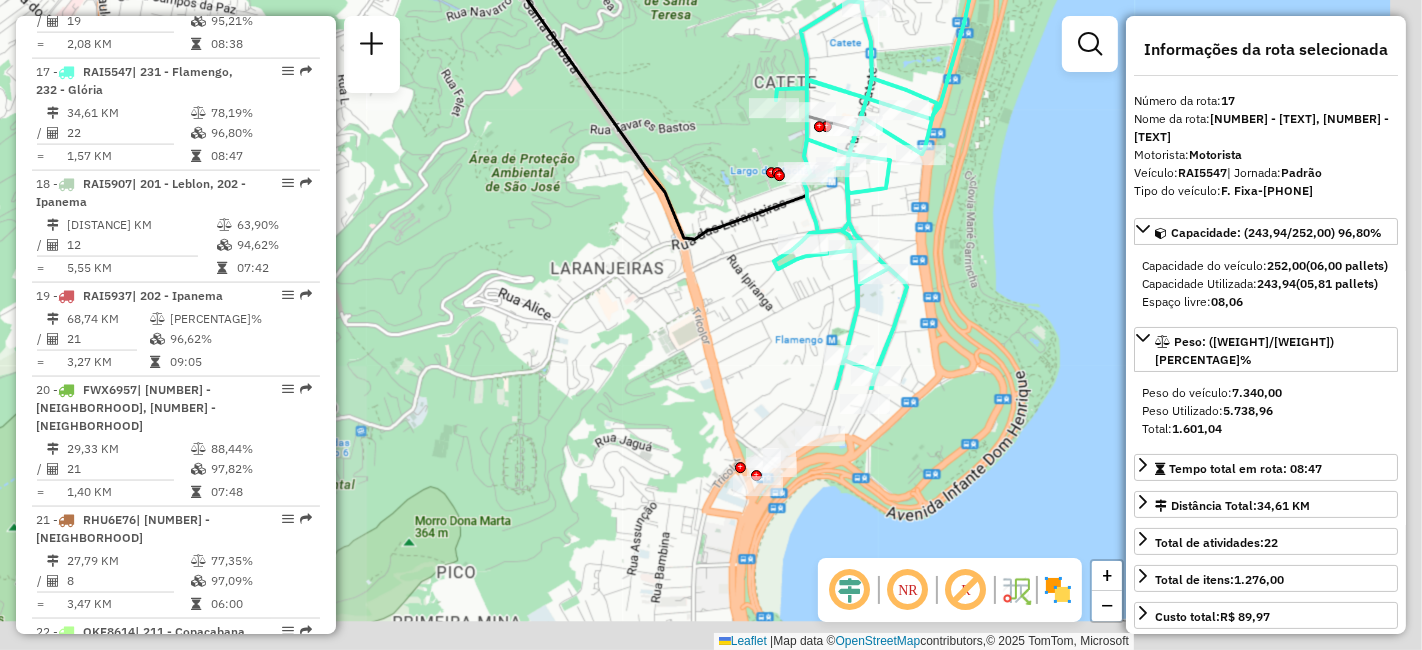 drag, startPoint x: 845, startPoint y: 370, endPoint x: 751, endPoint y: 45, distance: 338.32086 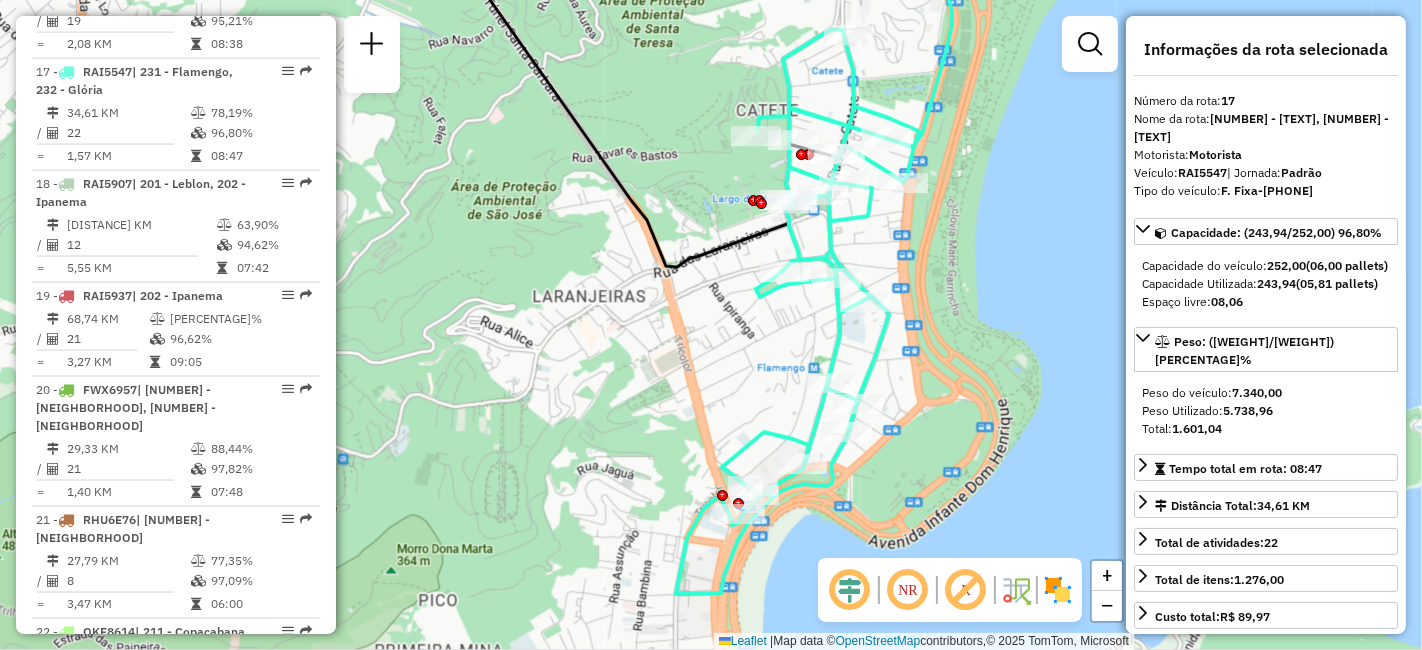 drag, startPoint x: 747, startPoint y: 247, endPoint x: 723, endPoint y: 309, distance: 66.48308 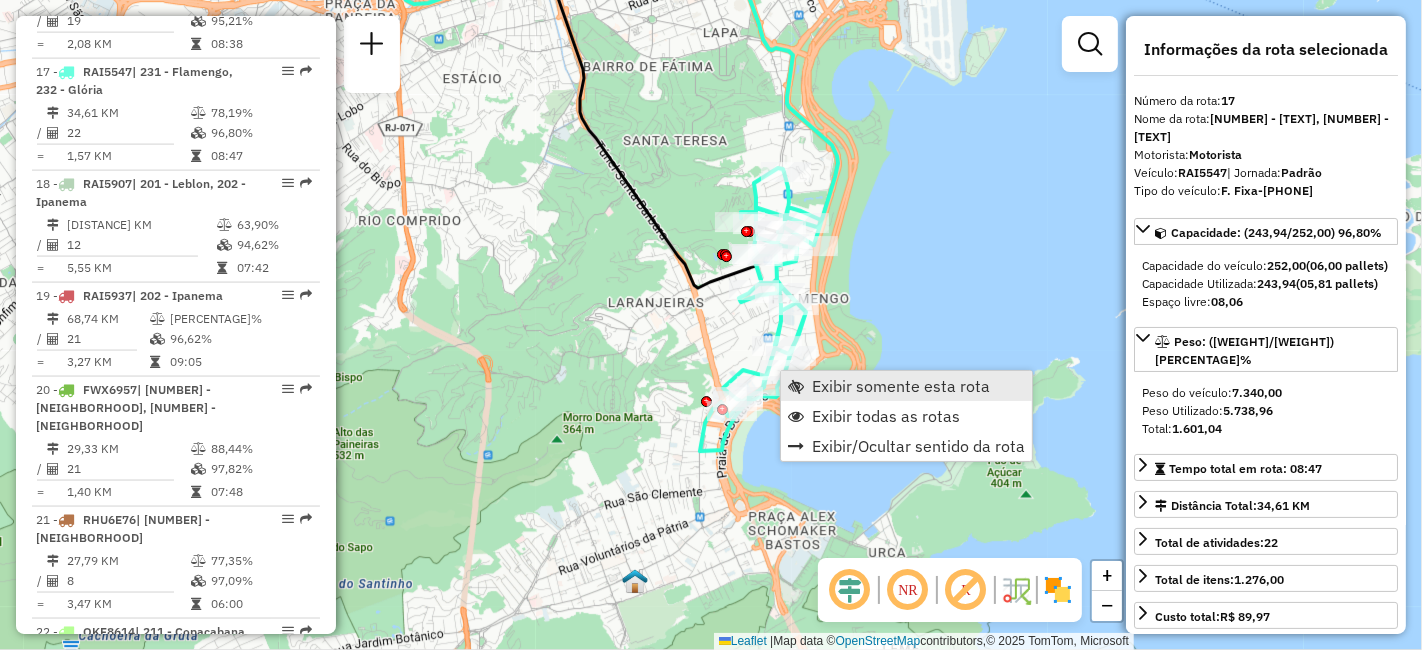 click on "Exibir somente esta rota" at bounding box center [901, 386] 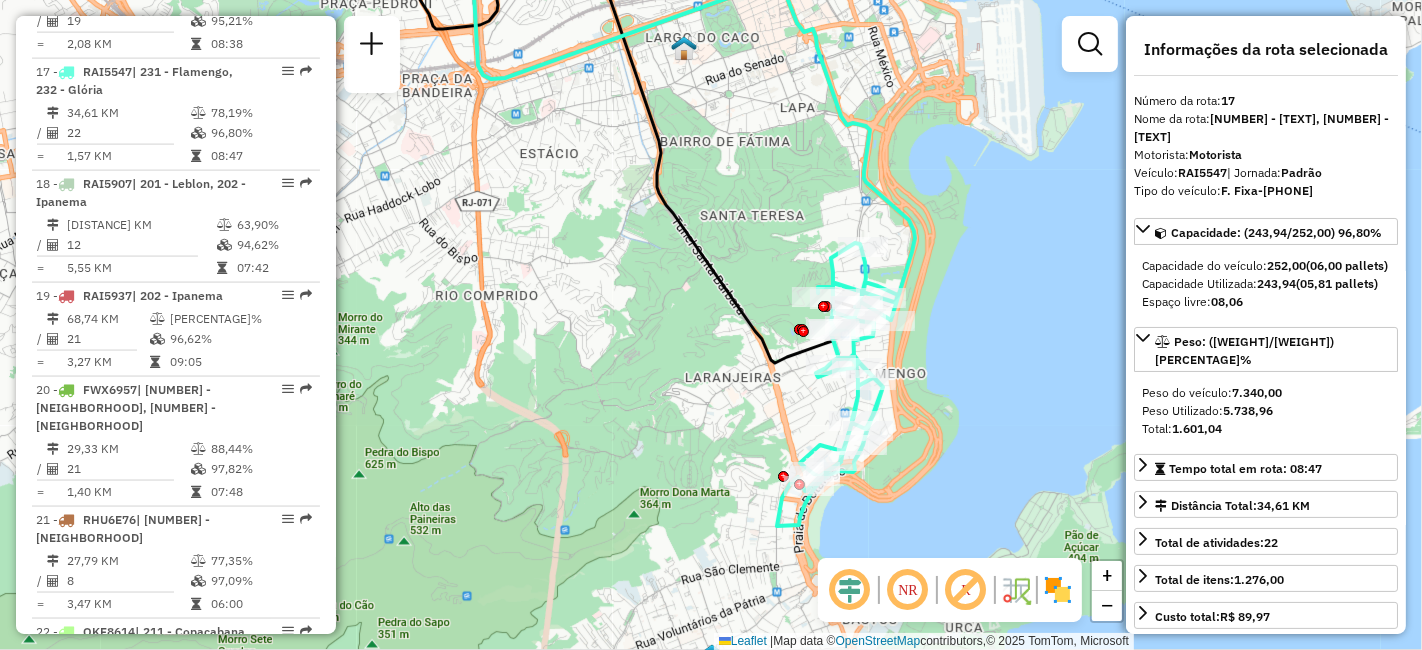 drag, startPoint x: 783, startPoint y: 447, endPoint x: 711, endPoint y: 301, distance: 162.78821 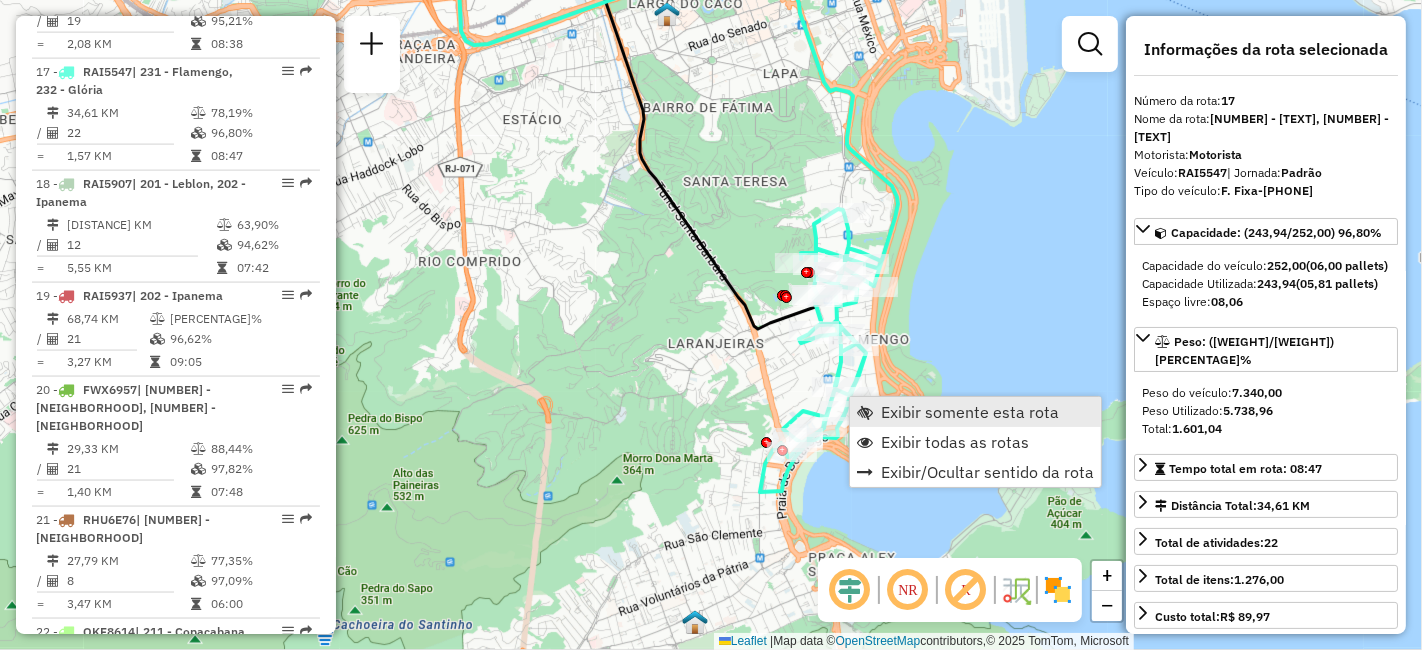 click on "Exibir somente esta rota" at bounding box center (975, 412) 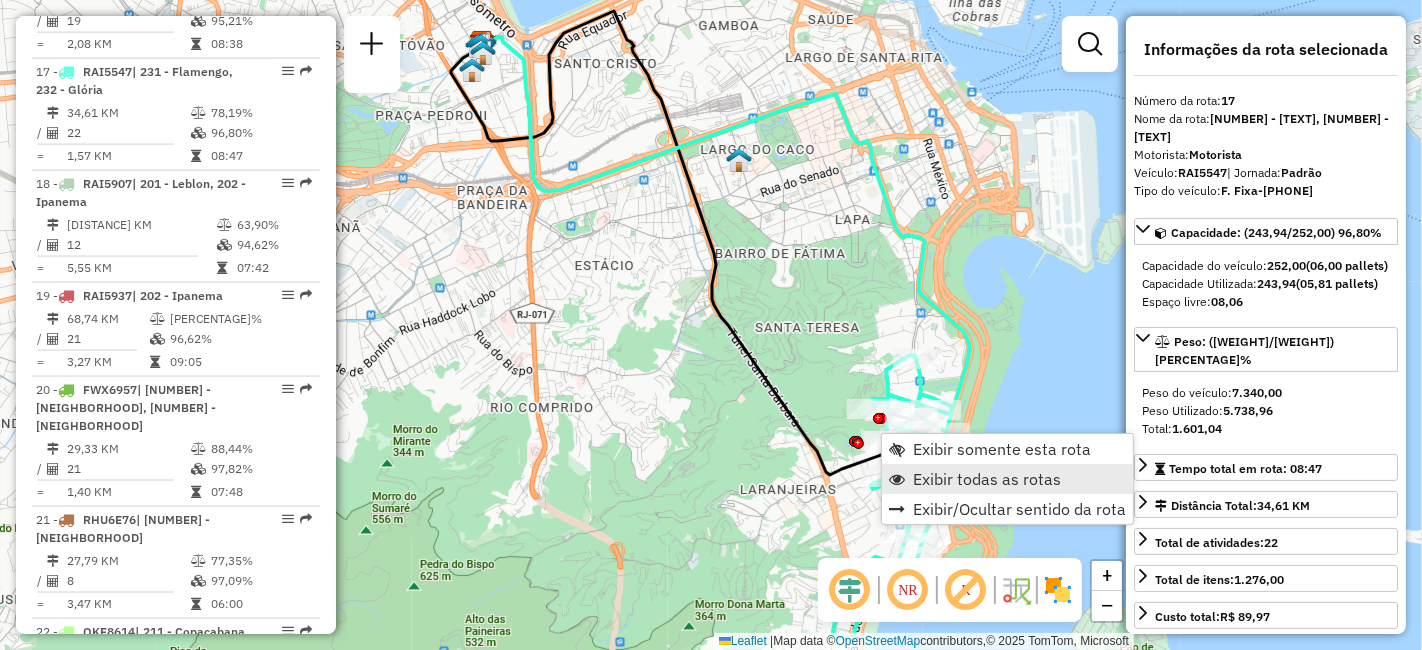 click on "Exibir todas as rotas" at bounding box center (987, 479) 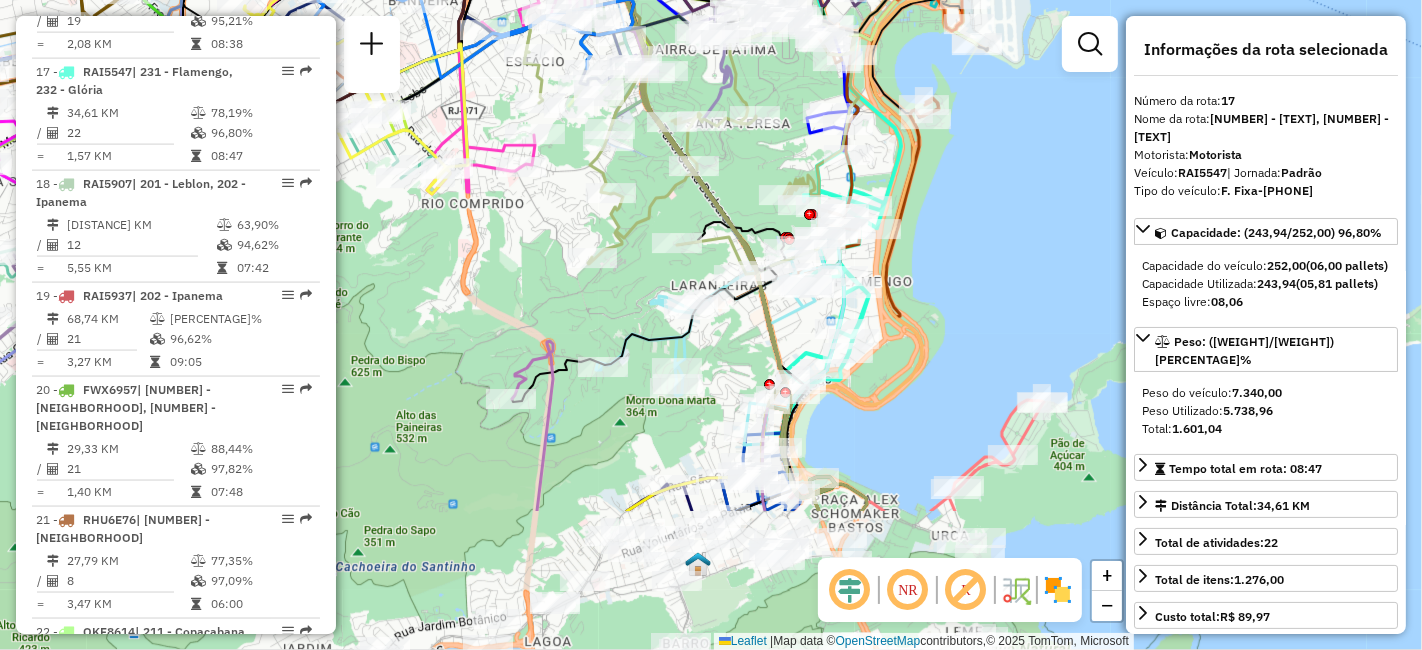 drag, startPoint x: 765, startPoint y: 402, endPoint x: 706, endPoint y: 252, distance: 161.18623 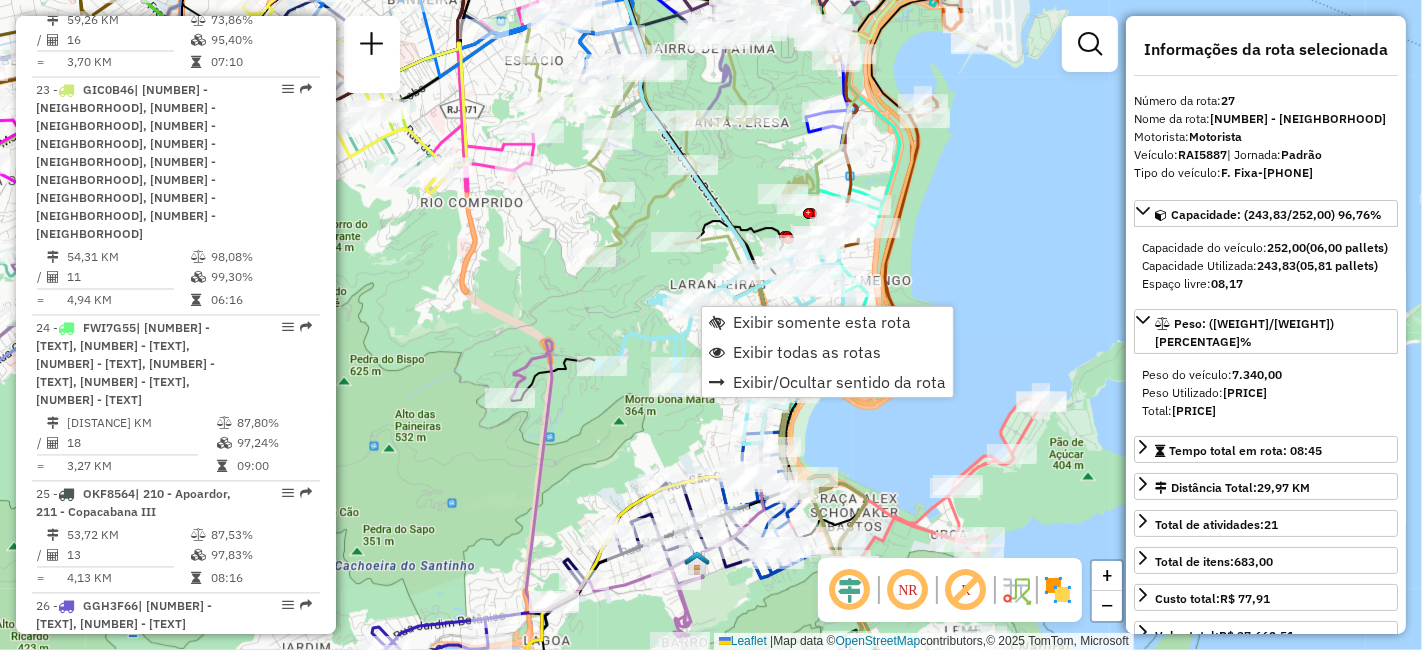 scroll, scrollTop: 3697, scrollLeft: 0, axis: vertical 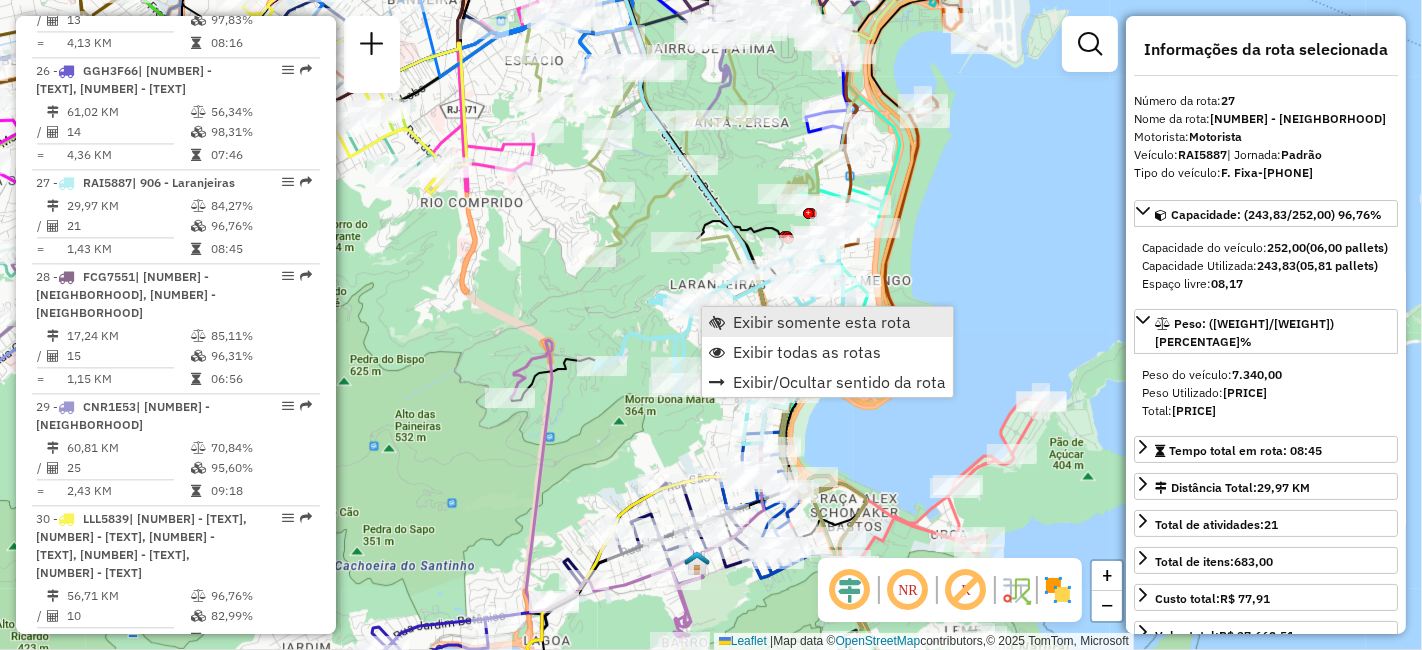 click on "Exibir somente esta rota" at bounding box center [827, 322] 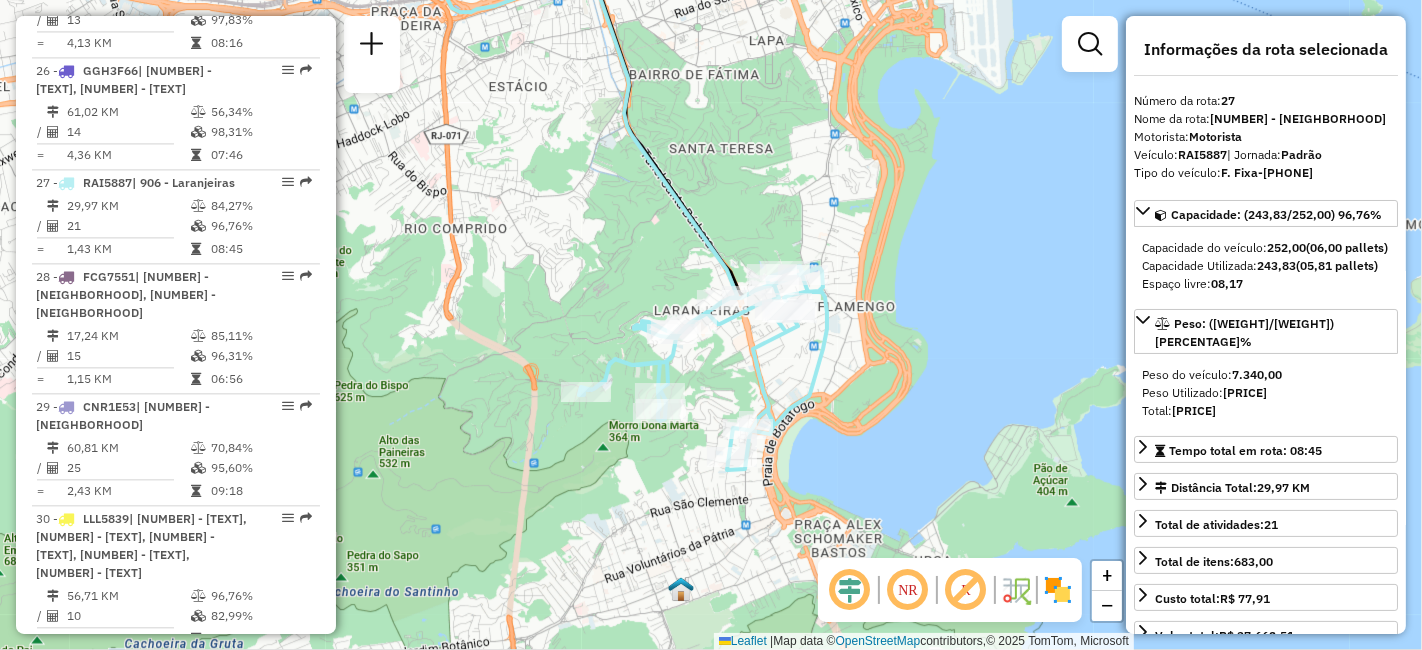 drag, startPoint x: 725, startPoint y: 428, endPoint x: 581, endPoint y: 218, distance: 254.62914 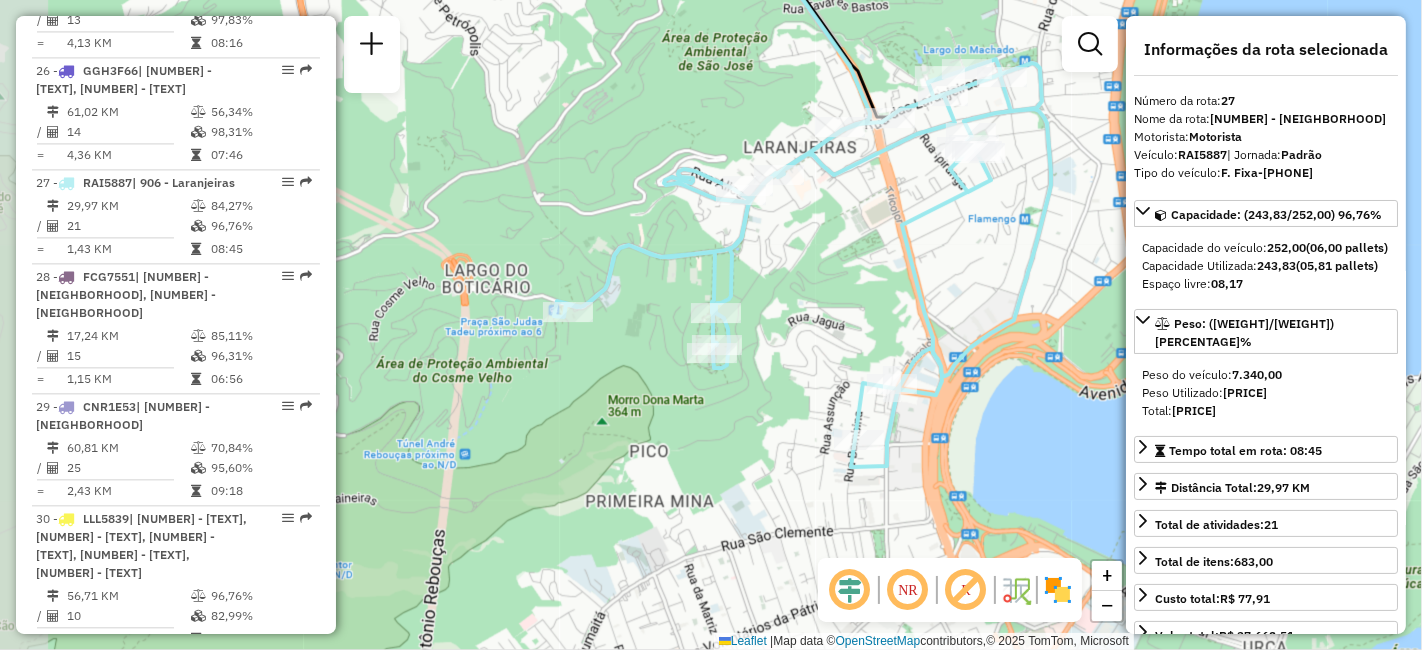 drag, startPoint x: 702, startPoint y: 258, endPoint x: 817, endPoint y: 244, distance: 115.84904 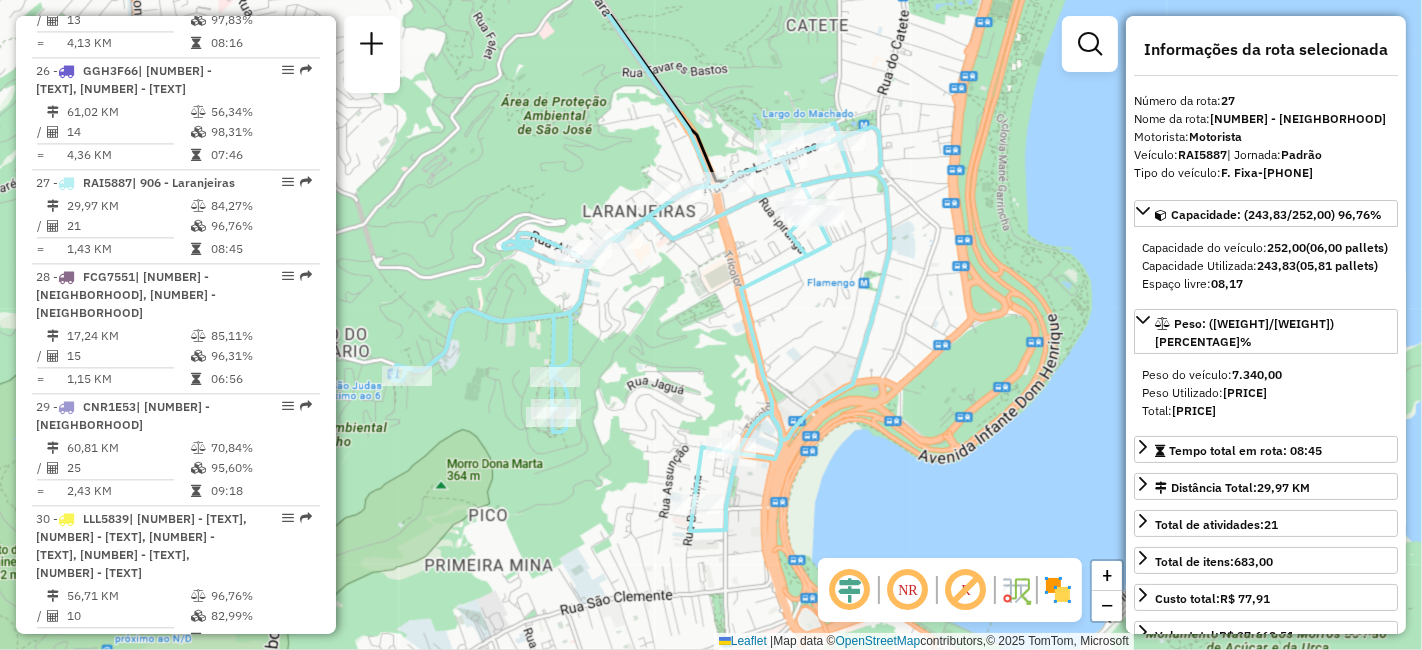 drag, startPoint x: 837, startPoint y: 231, endPoint x: 667, endPoint y: 310, distance: 187.45934 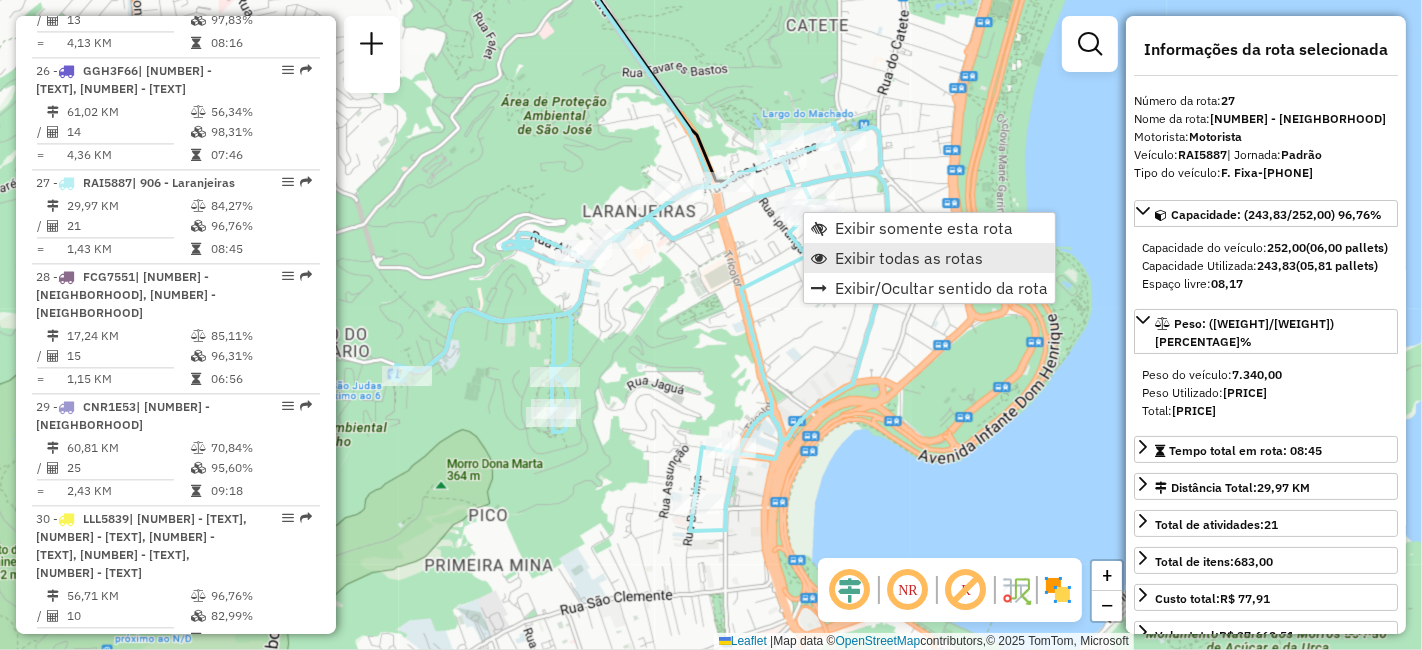 click on "Exibir todas as rotas" at bounding box center (909, 258) 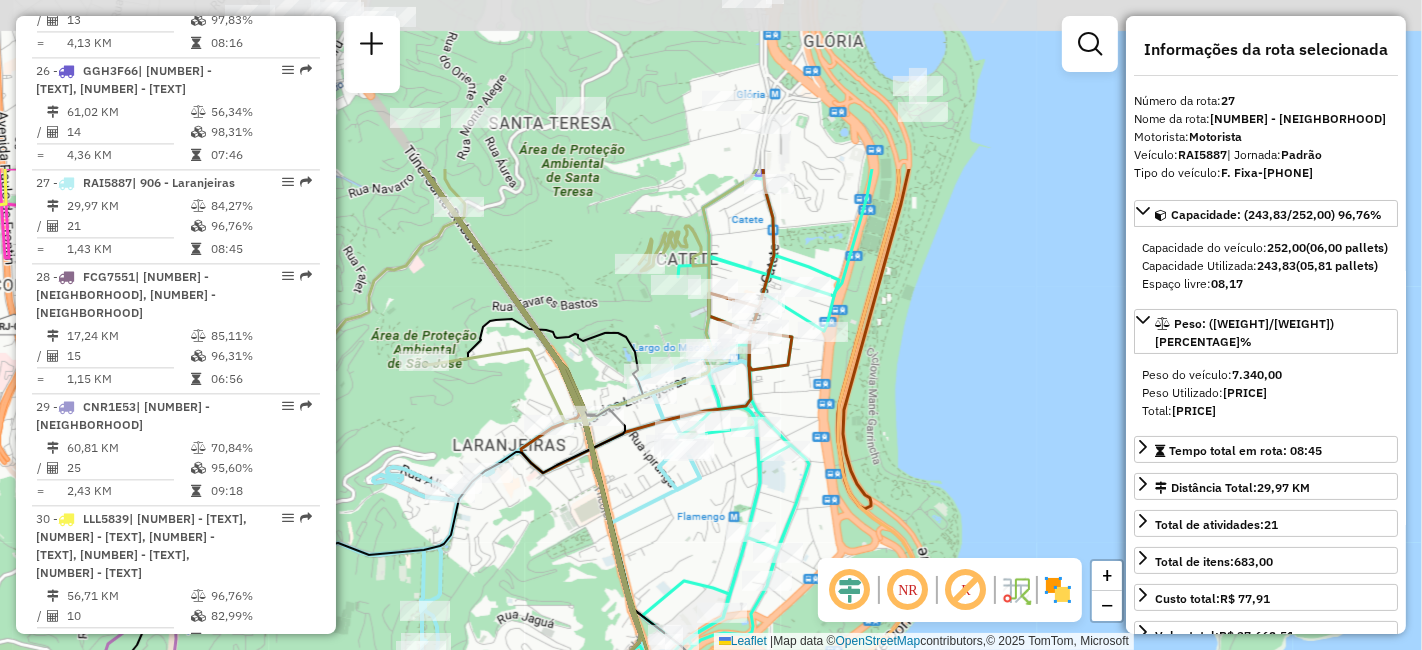 drag, startPoint x: 921, startPoint y: 195, endPoint x: 791, endPoint y: 429, distance: 267.68637 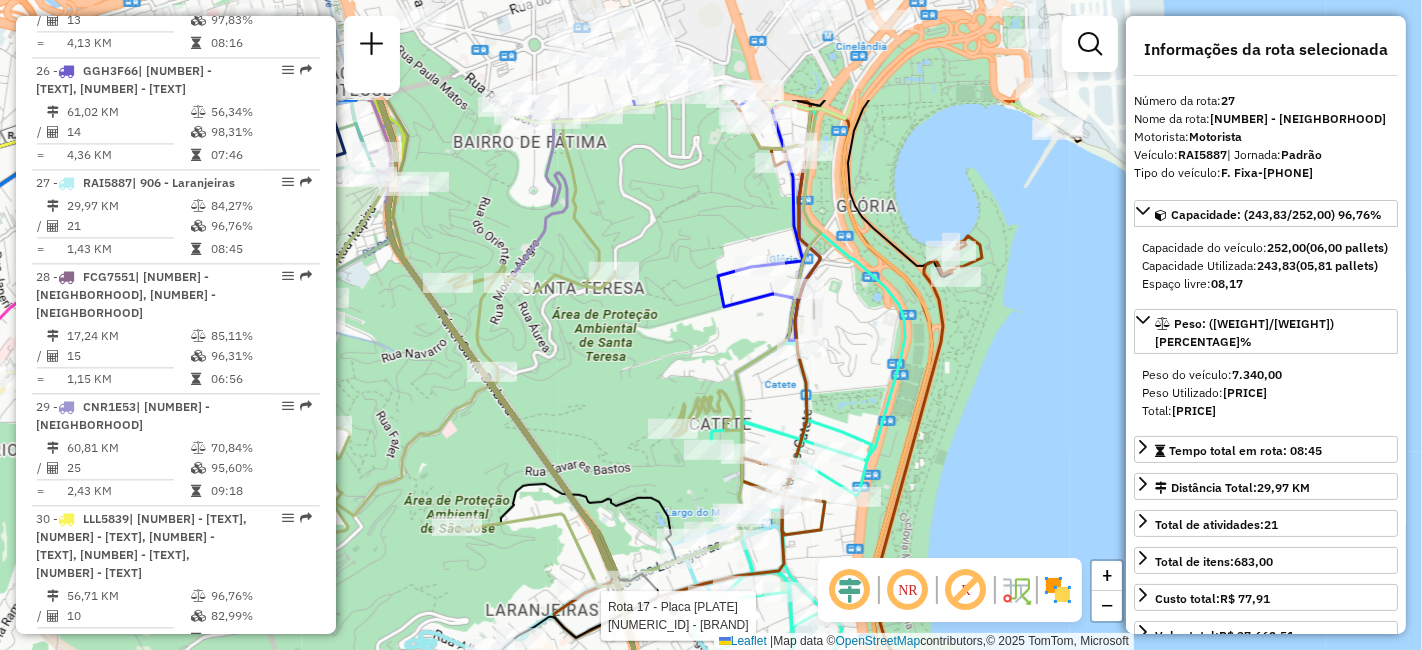 drag, startPoint x: 818, startPoint y: 342, endPoint x: 822, endPoint y: 366, distance: 24.33105 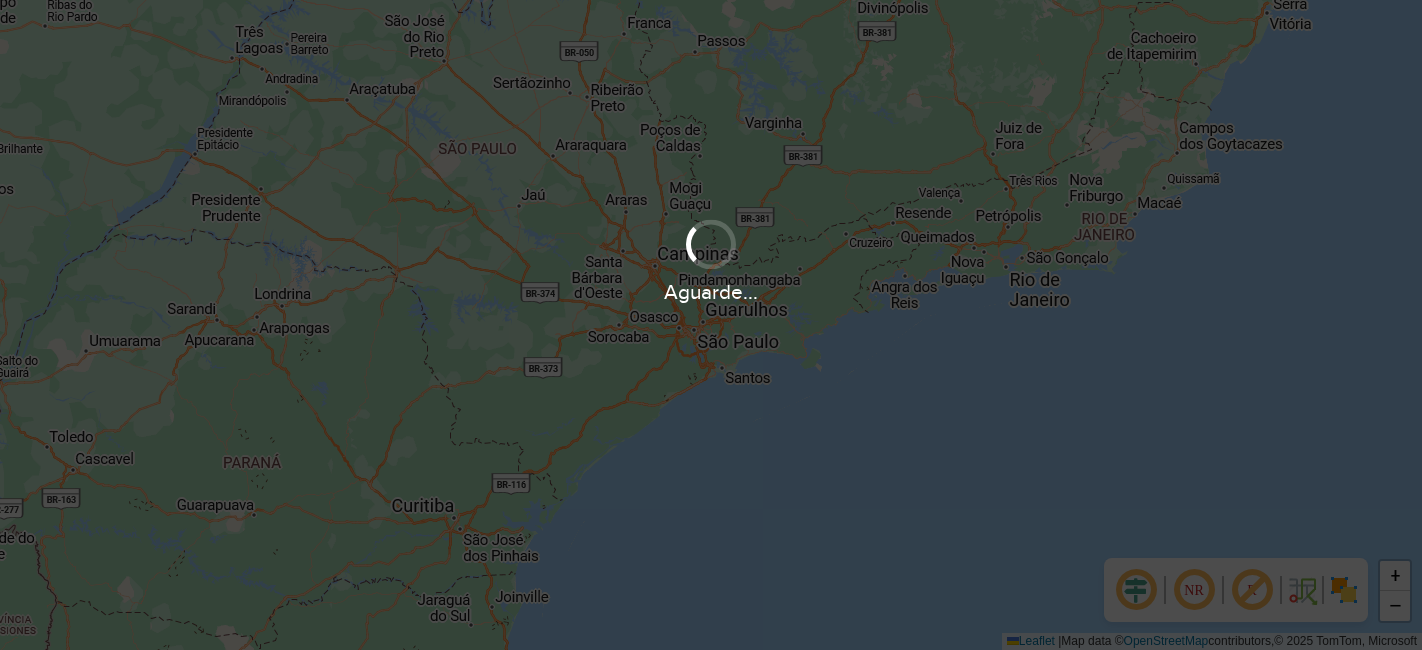 scroll, scrollTop: 0, scrollLeft: 0, axis: both 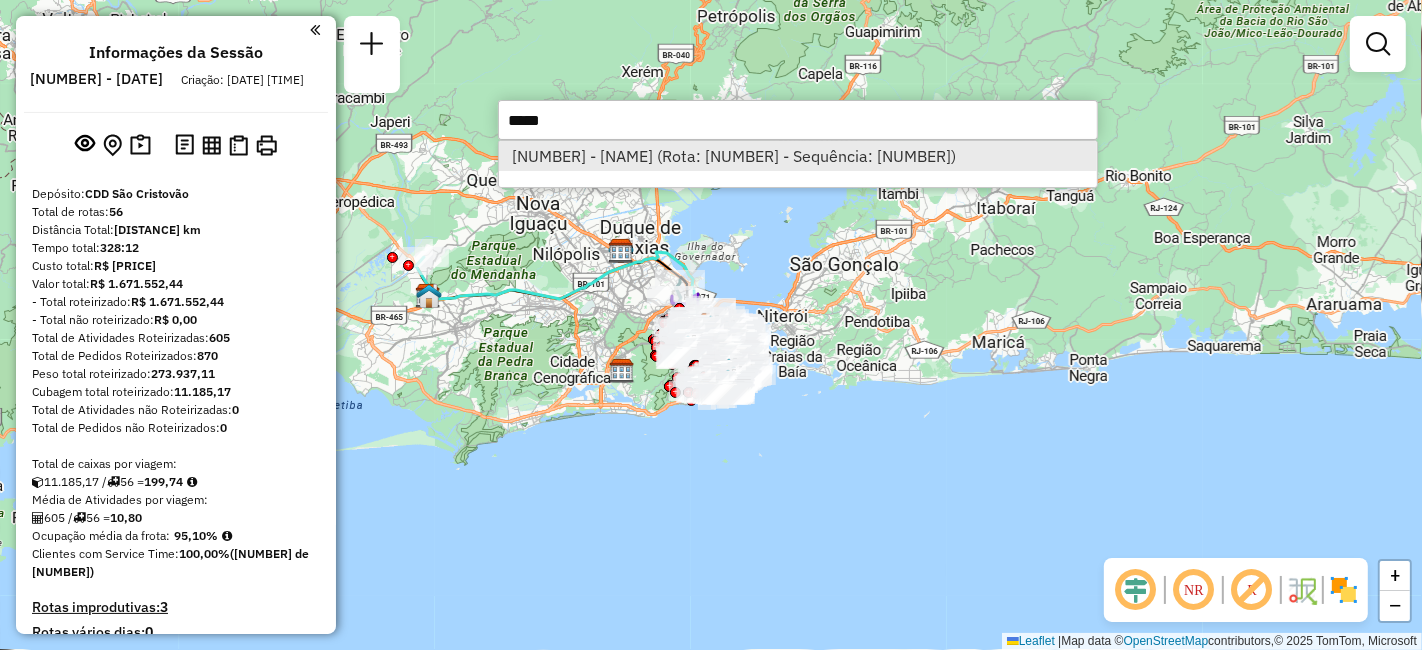 type on "*****" 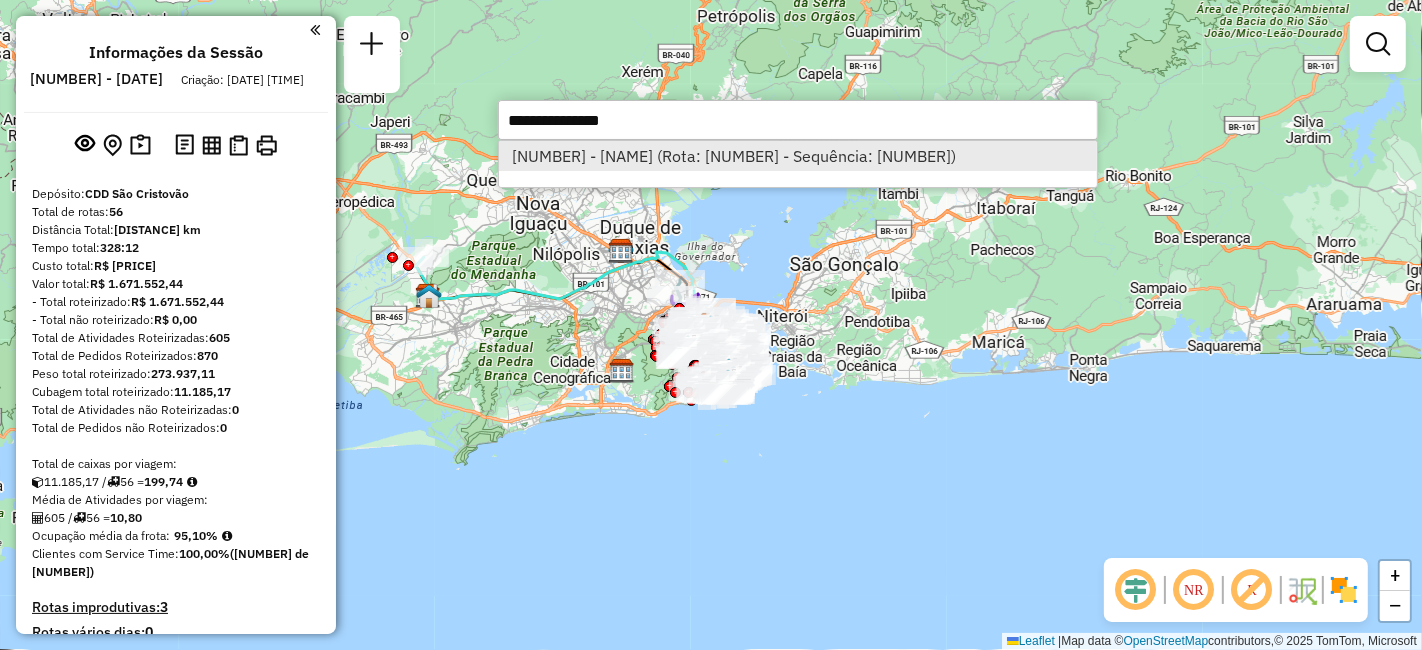 select on "**********" 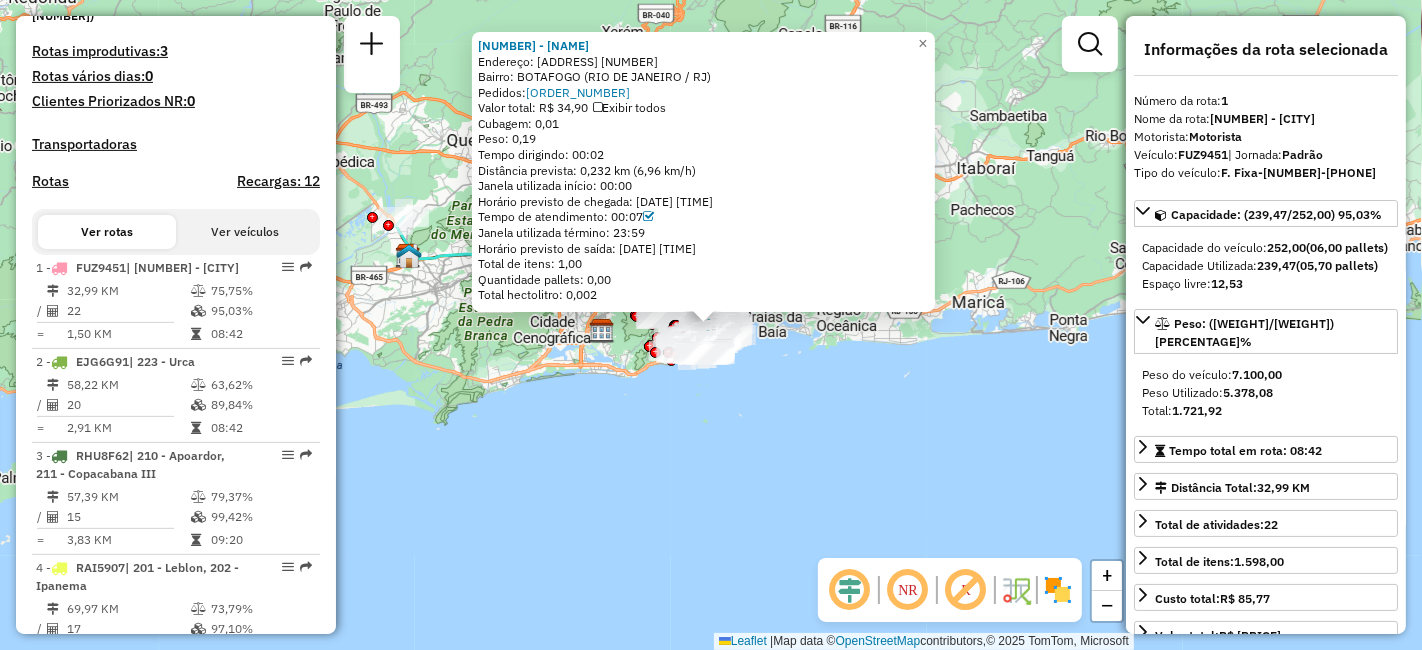 scroll, scrollTop: 794, scrollLeft: 0, axis: vertical 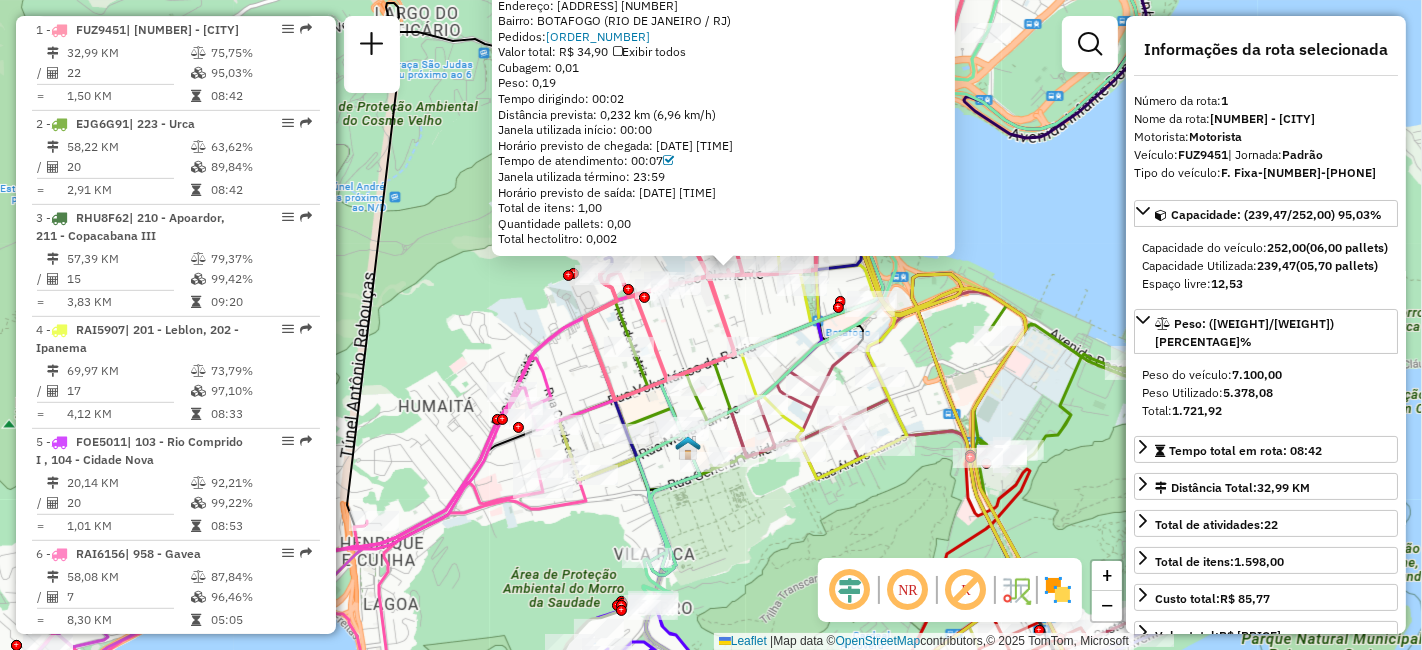 drag, startPoint x: 765, startPoint y: 275, endPoint x: 751, endPoint y: 310, distance: 37.696156 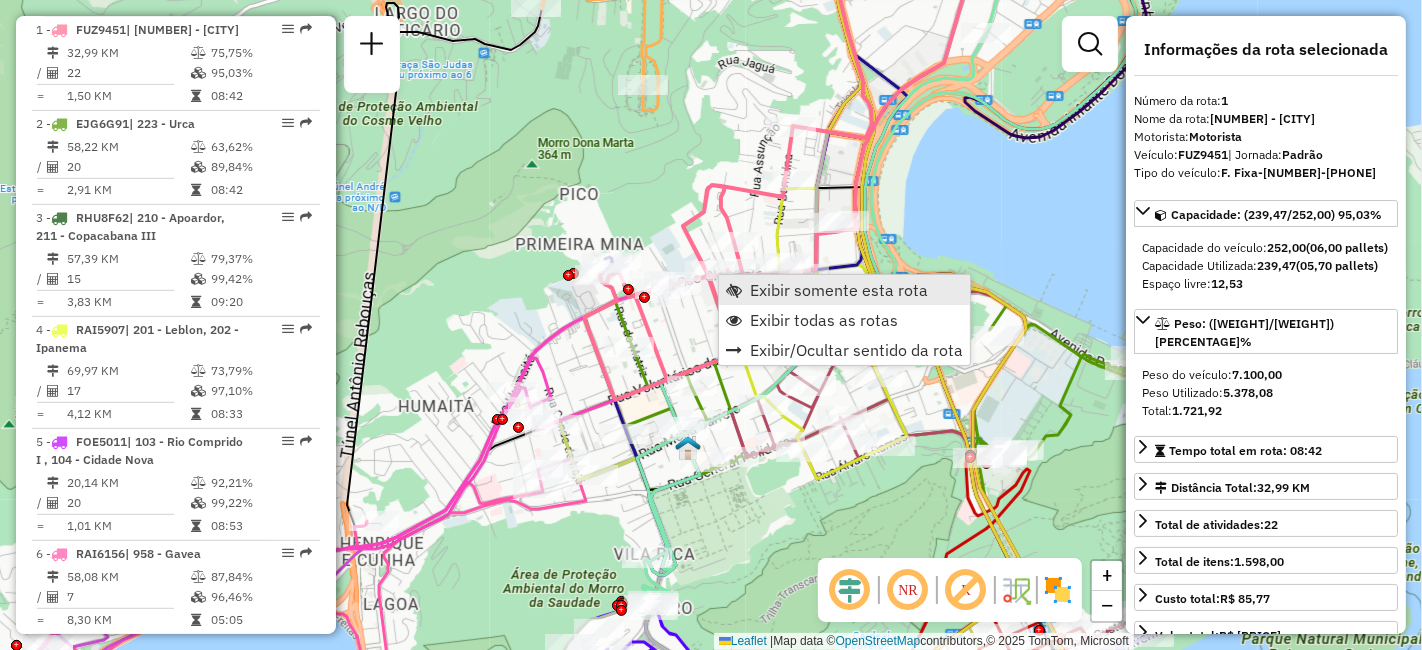 click on "Exibir somente esta rota" at bounding box center [839, 290] 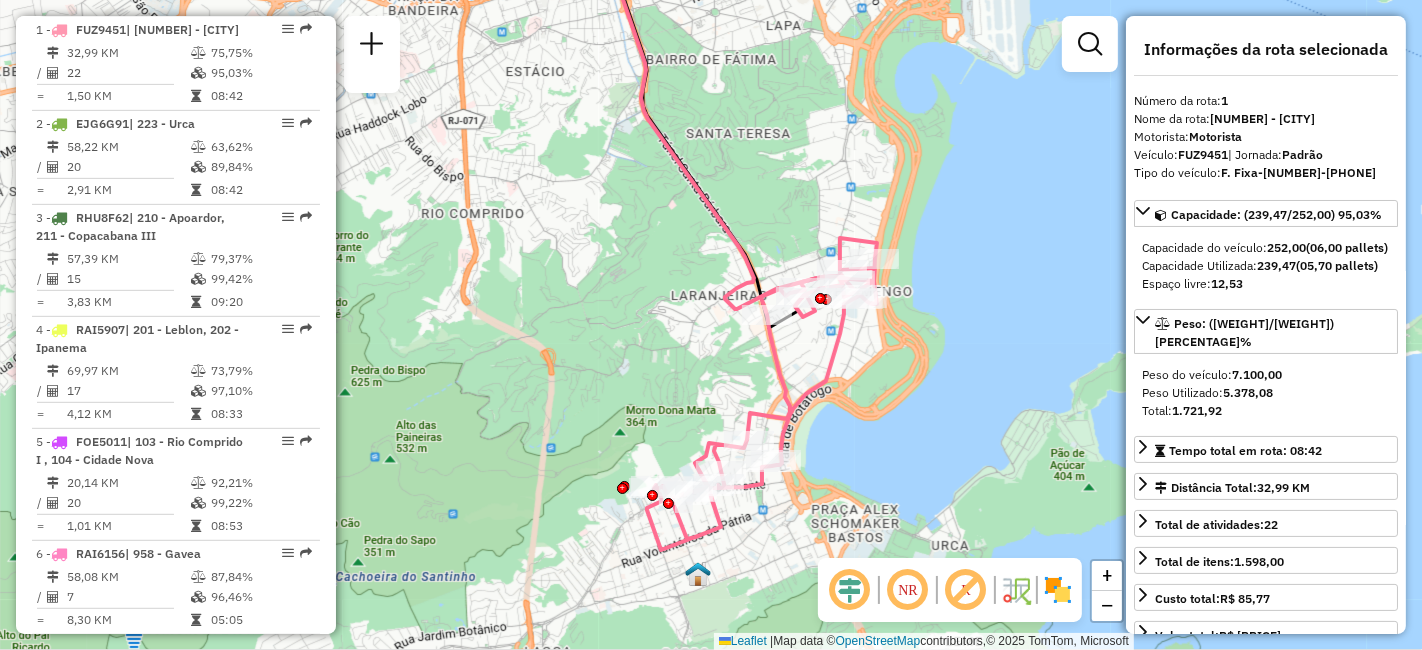 drag, startPoint x: 838, startPoint y: 424, endPoint x: 882, endPoint y: 345, distance: 90.426765 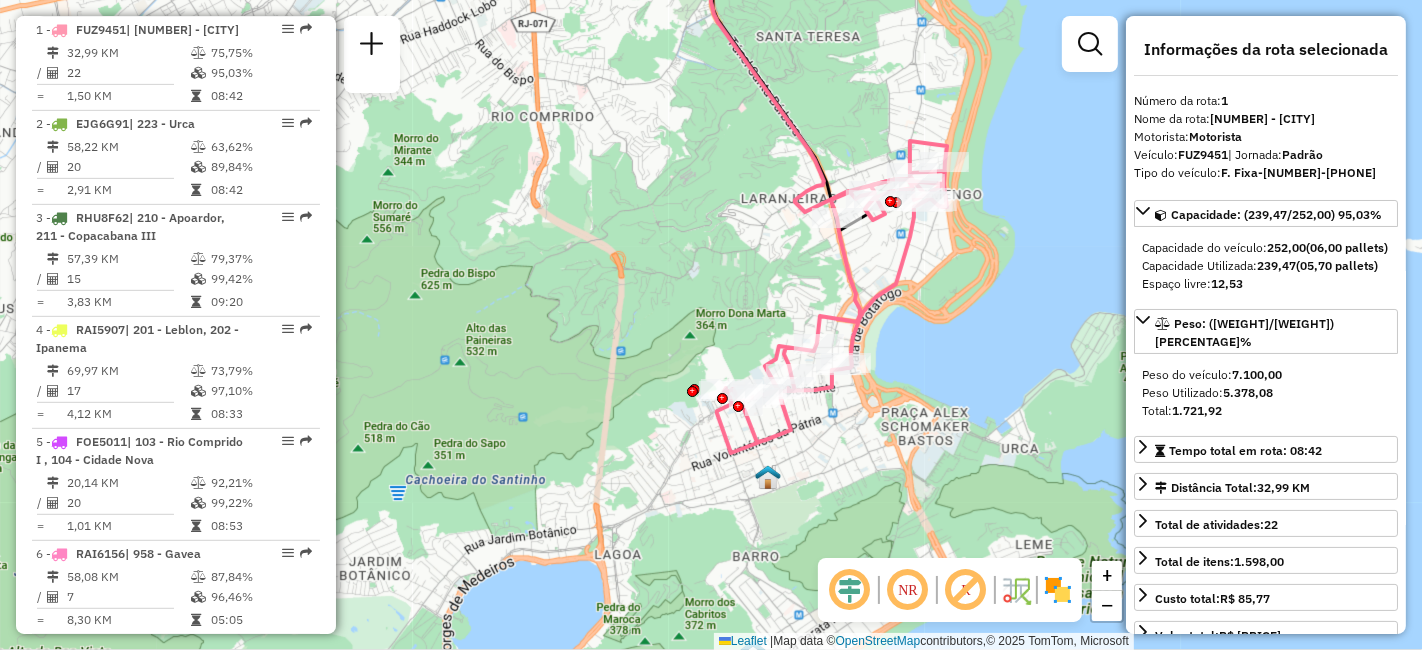 drag, startPoint x: 827, startPoint y: 421, endPoint x: 895, endPoint y: 312, distance: 128.47179 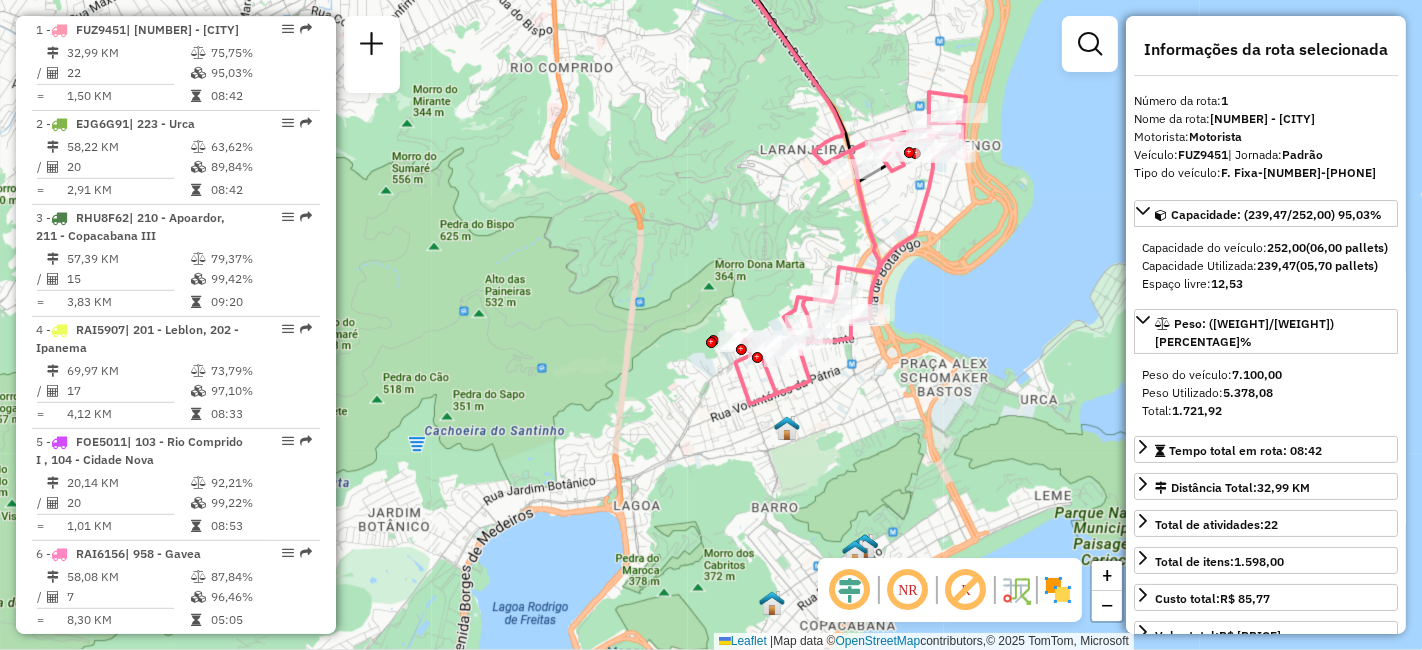 drag, startPoint x: 903, startPoint y: 330, endPoint x: 922, endPoint y: 293, distance: 41.59327 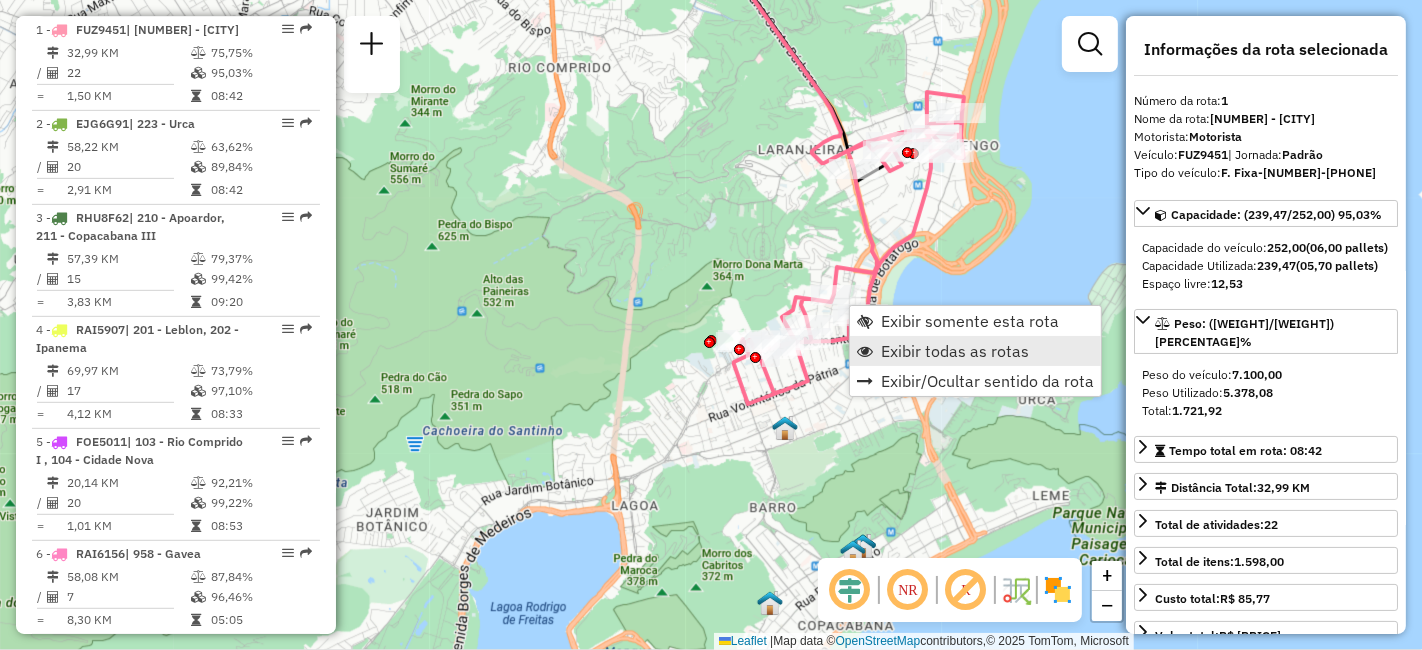 click on "Exibir todas as rotas" at bounding box center [955, 351] 